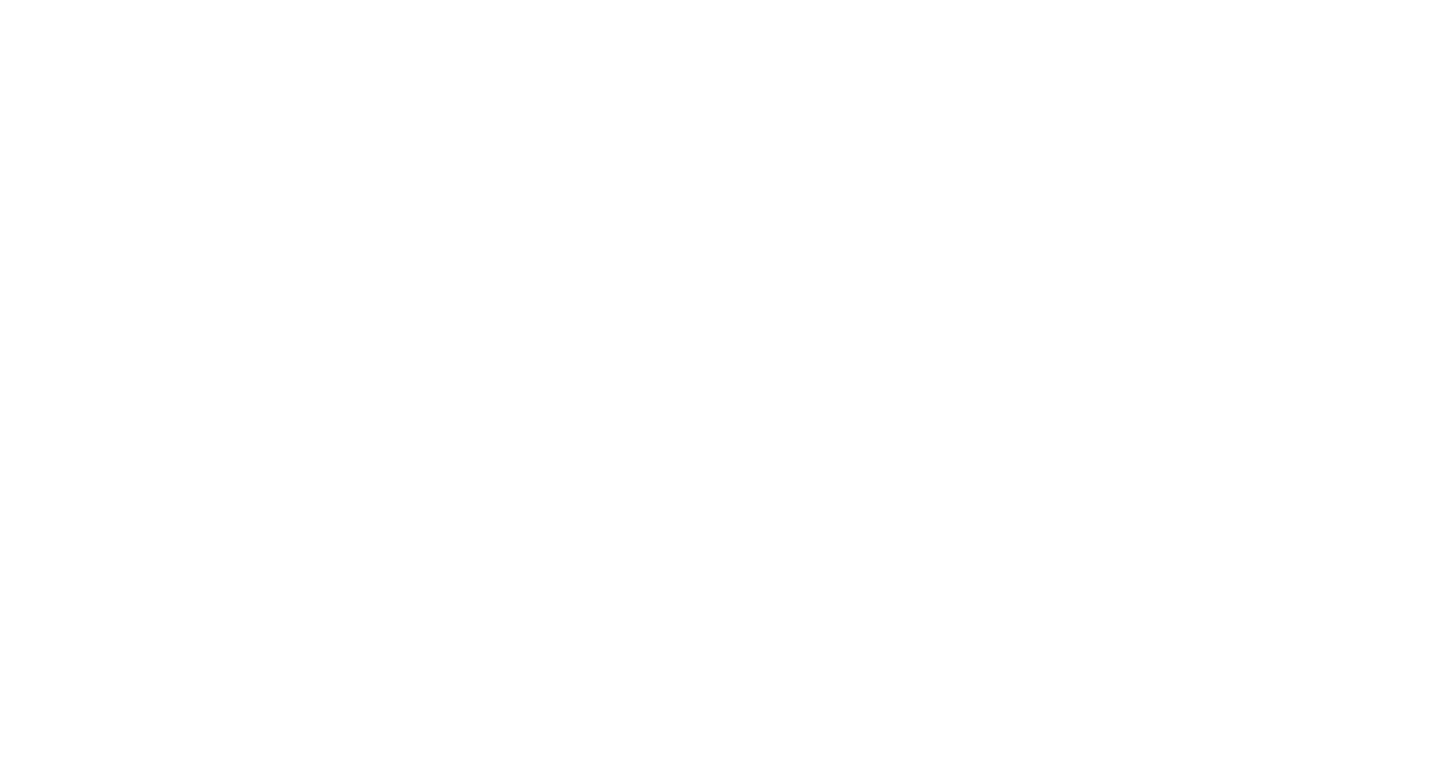 scroll, scrollTop: 0, scrollLeft: 0, axis: both 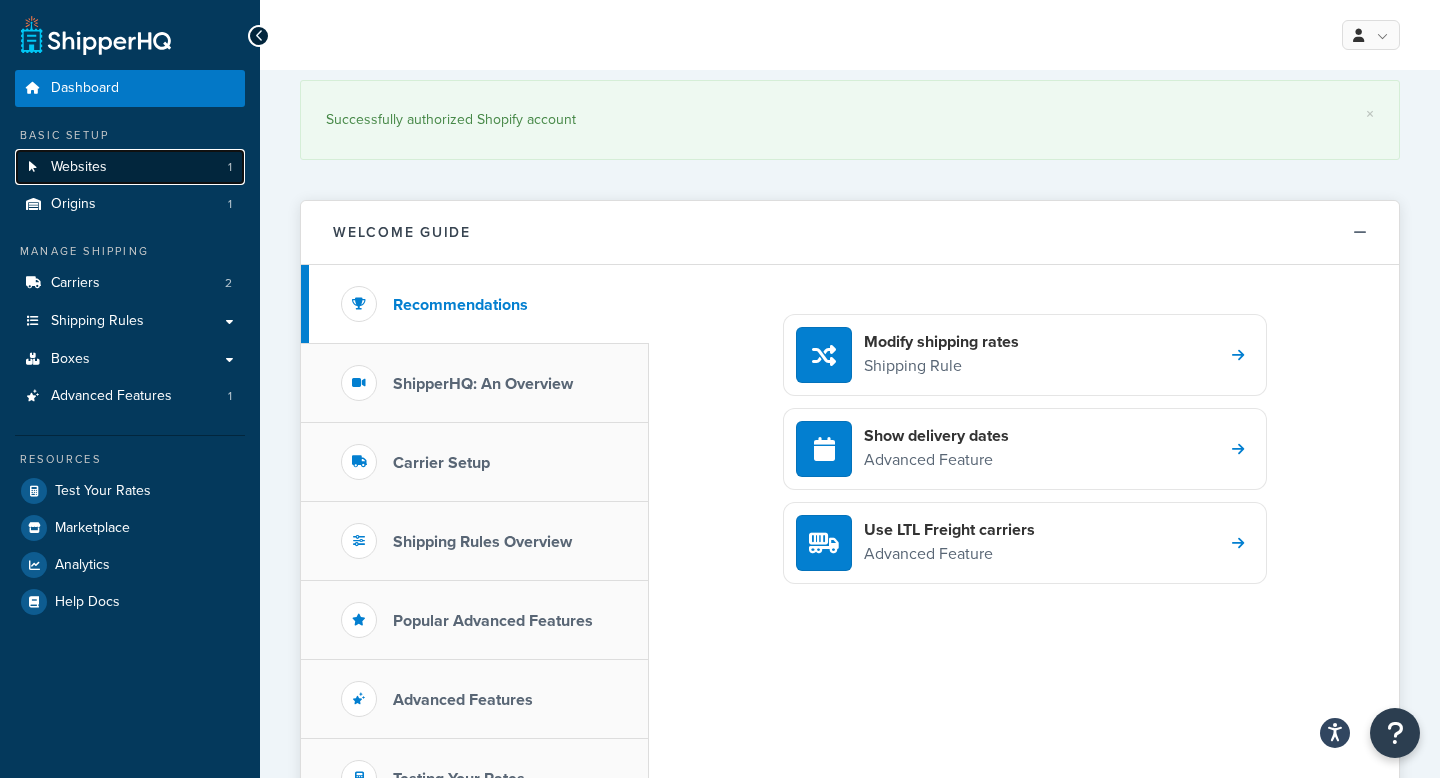 click on "Websites 1" at bounding box center (130, 167) 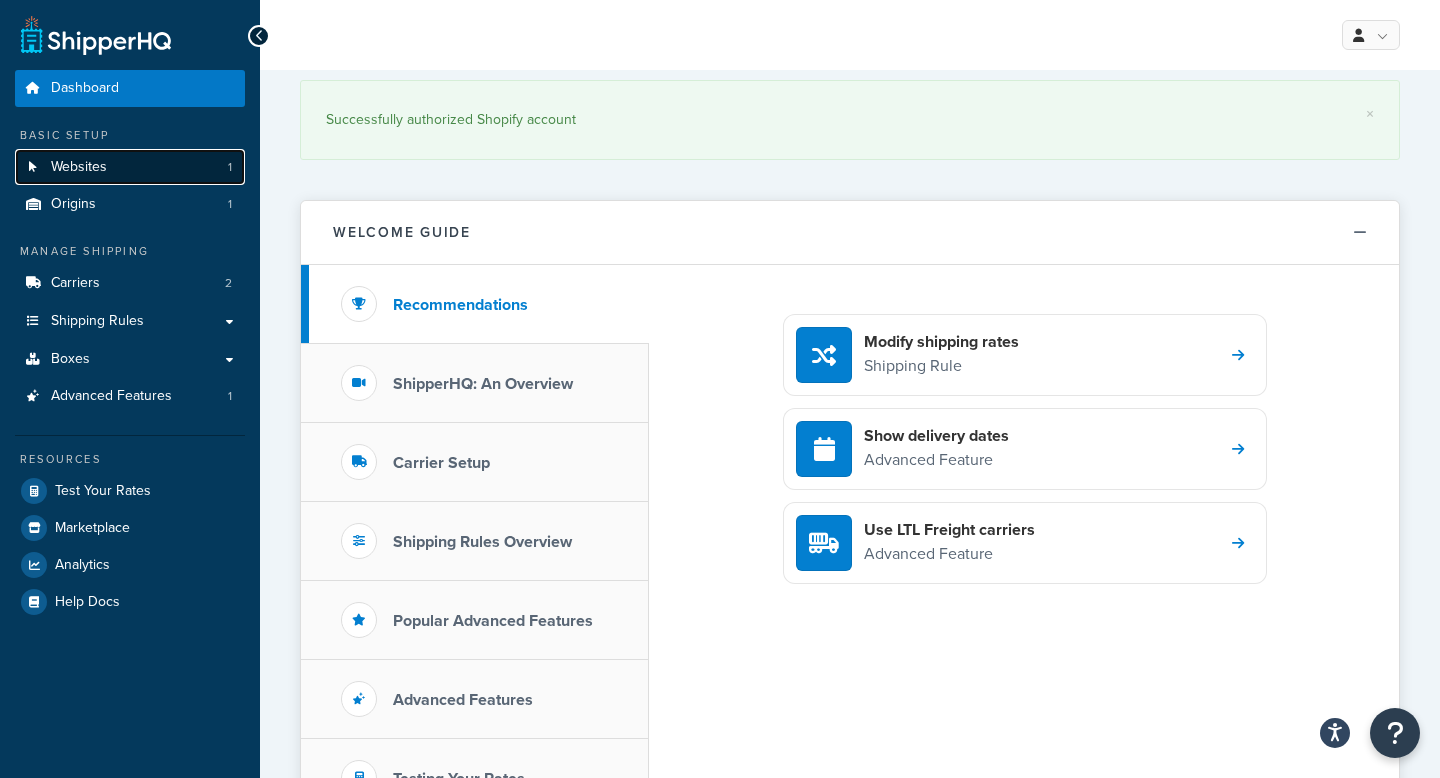 scroll, scrollTop: 0, scrollLeft: 0, axis: both 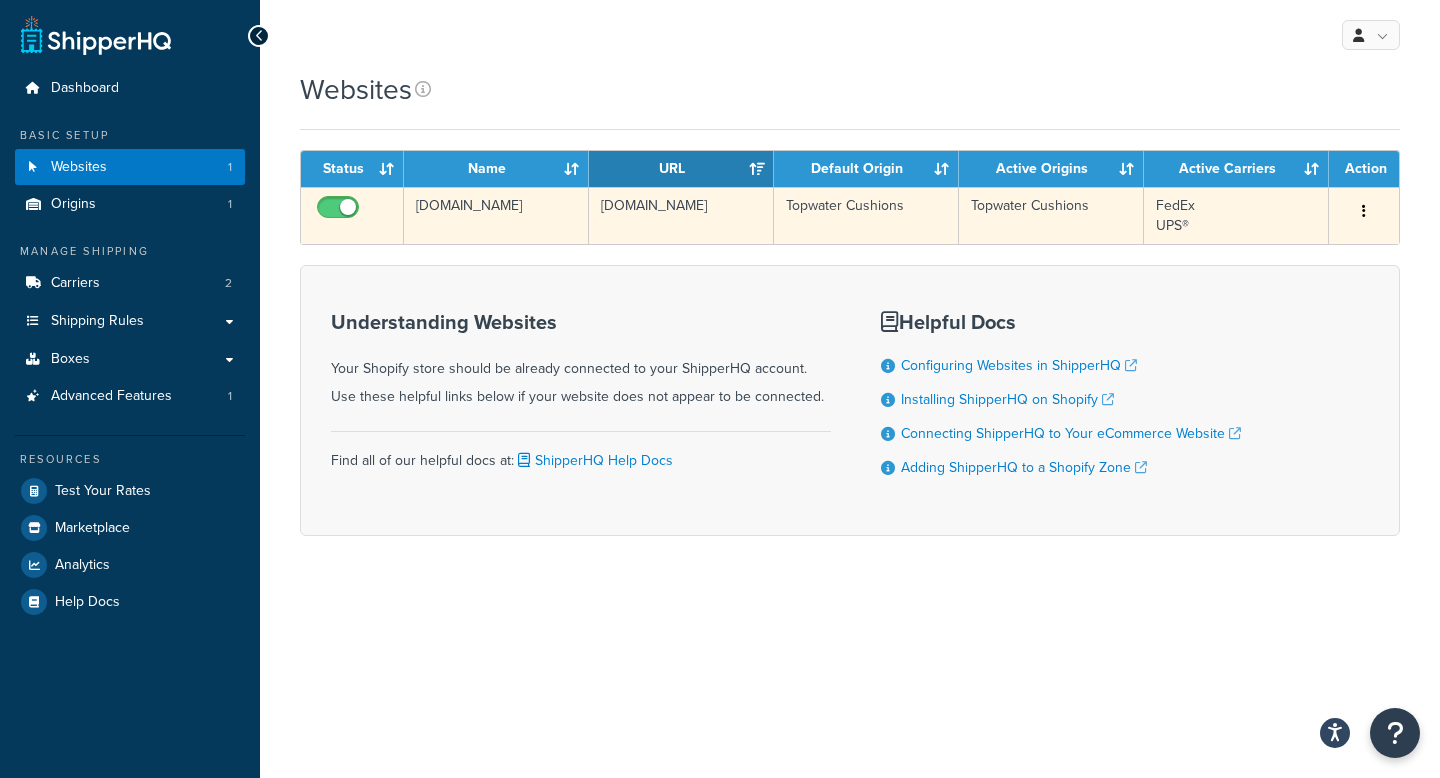 click on "nqpcf3-ay.myshopify.com" at bounding box center [496, 215] 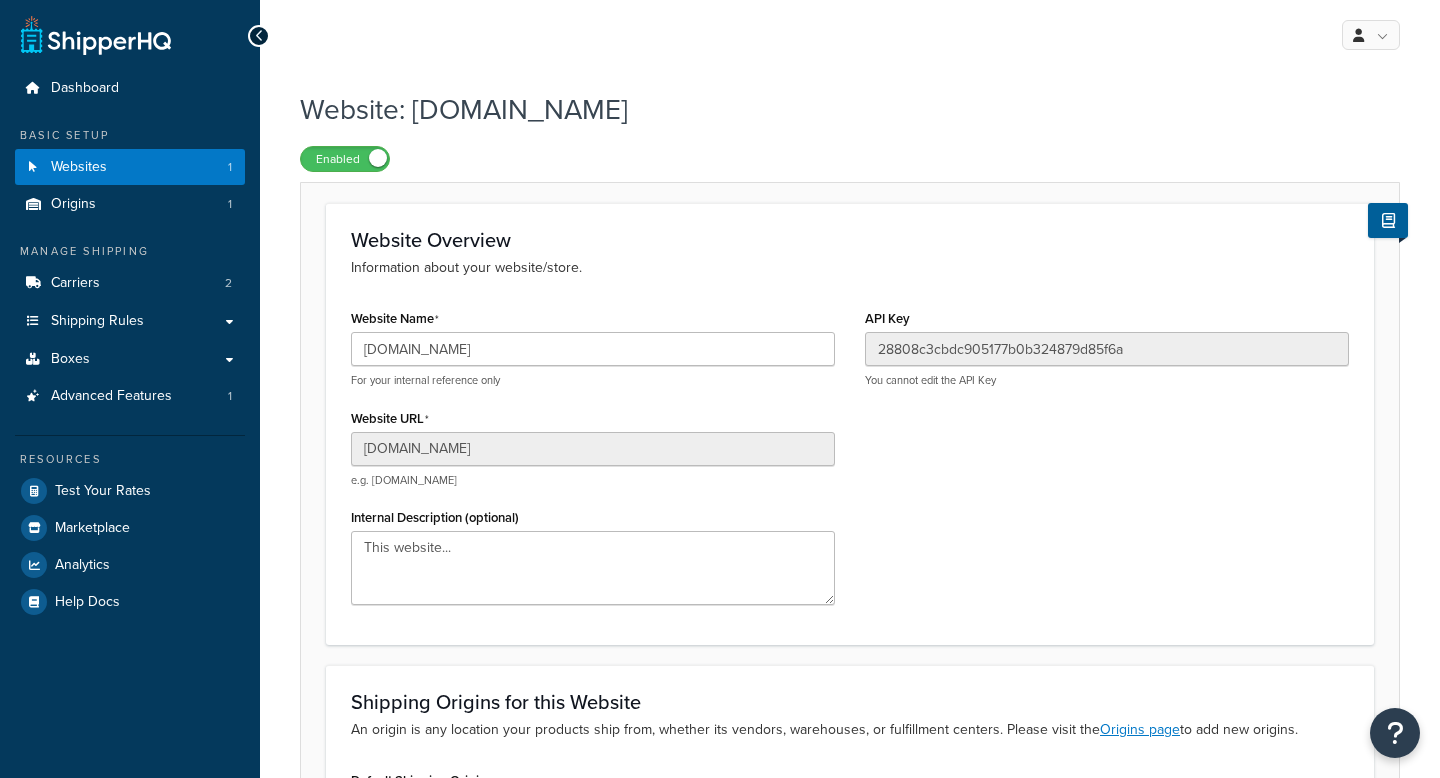 scroll, scrollTop: 0, scrollLeft: 0, axis: both 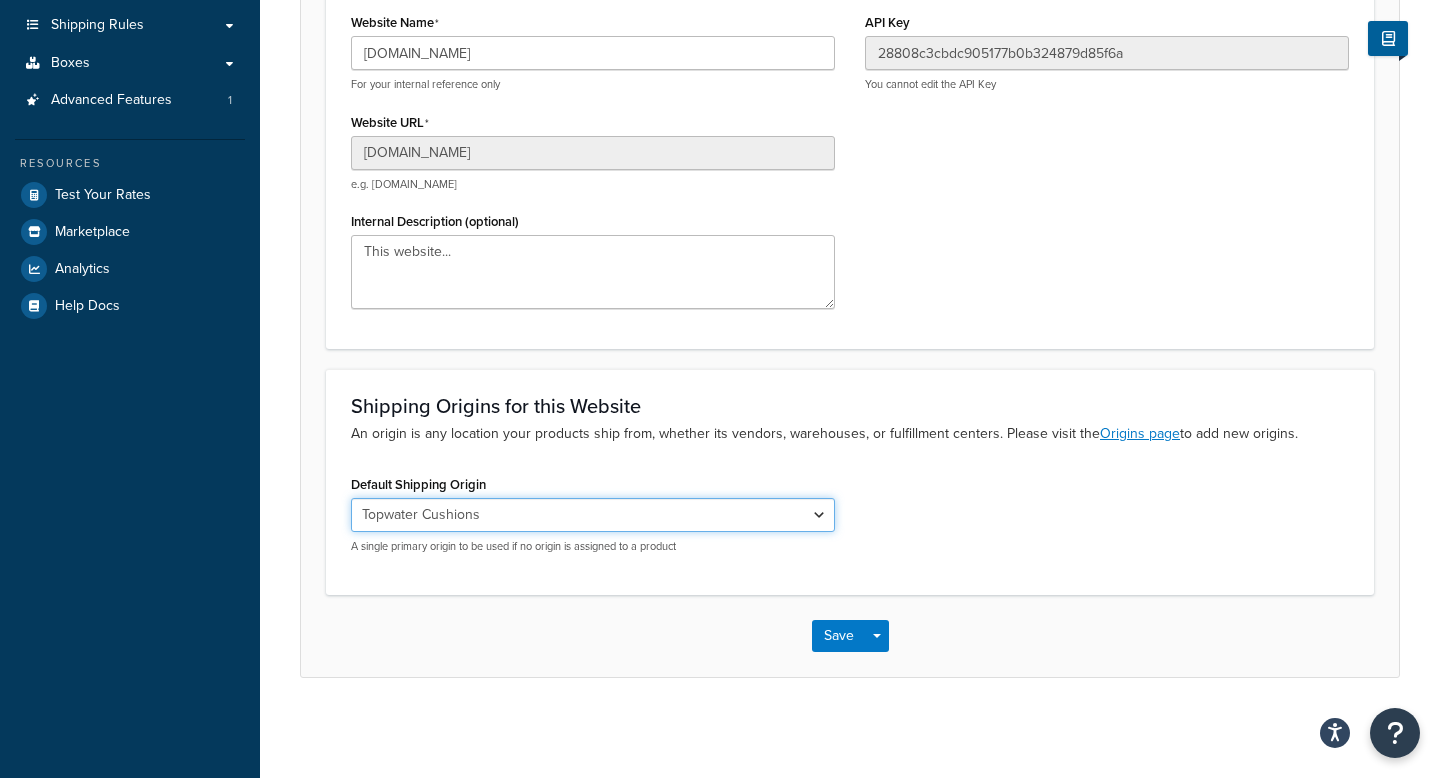 click on "Topwater Cushions" at bounding box center (593, 515) 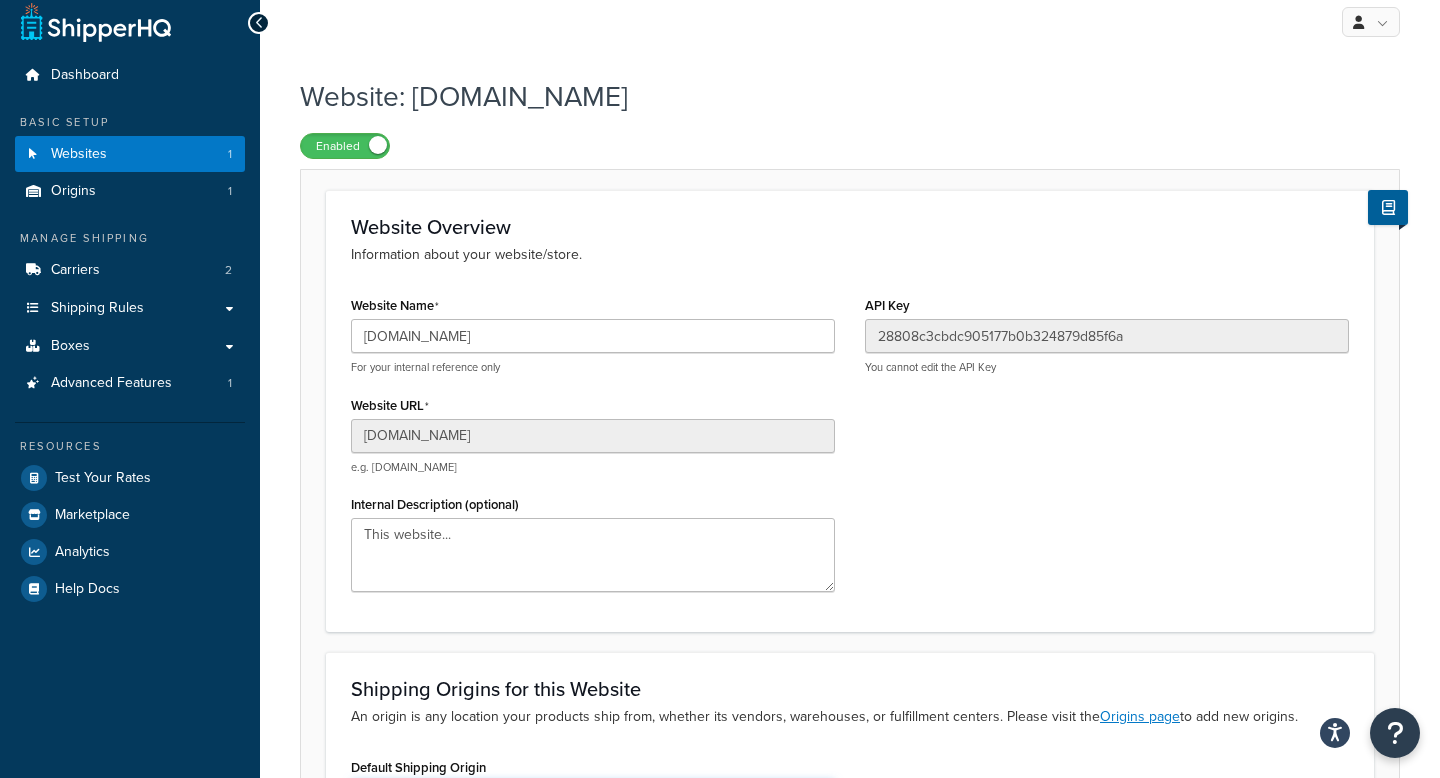 scroll, scrollTop: 15, scrollLeft: 0, axis: vertical 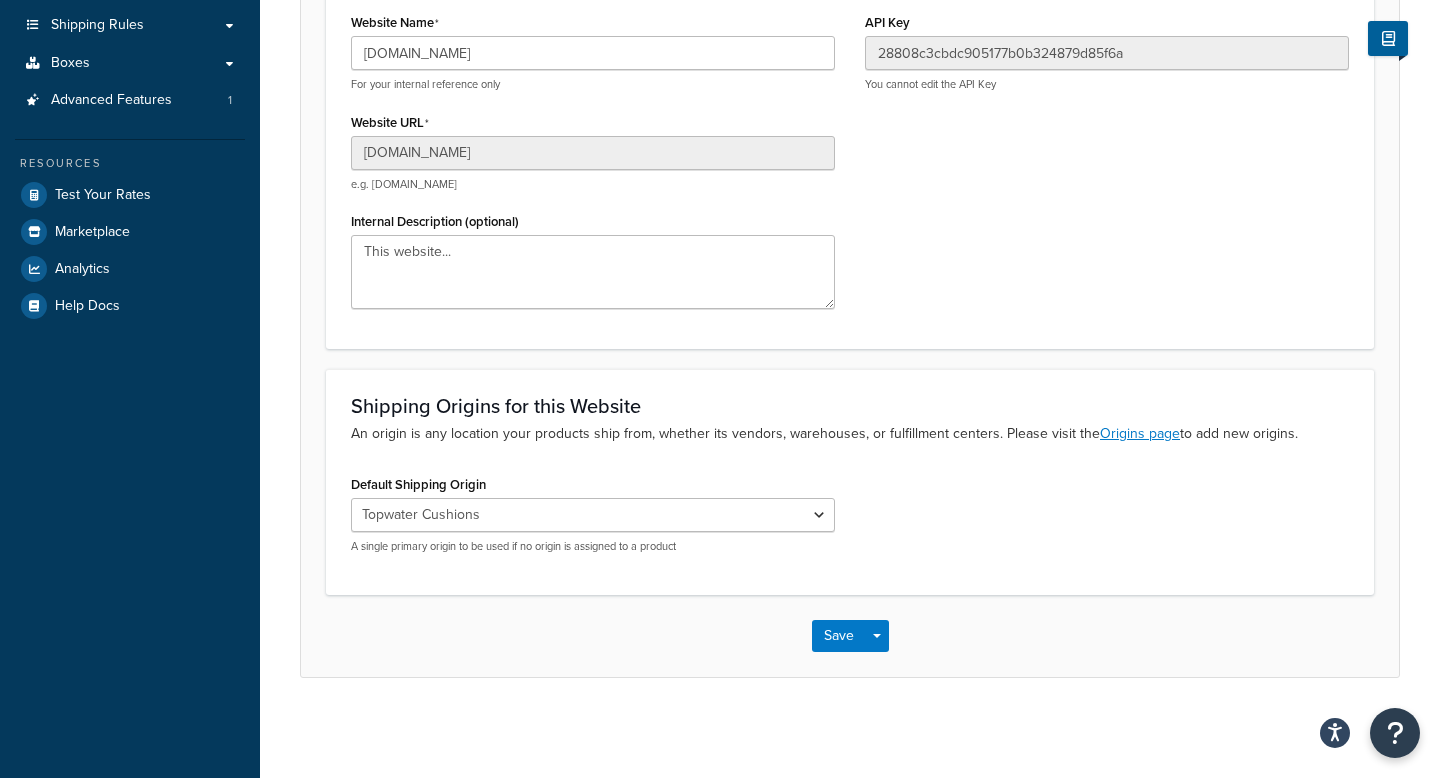 click on "Default Shipping Origin   Topwater Cushions  A single primary origin to be used if no origin is assigned to a product" at bounding box center (850, 519) 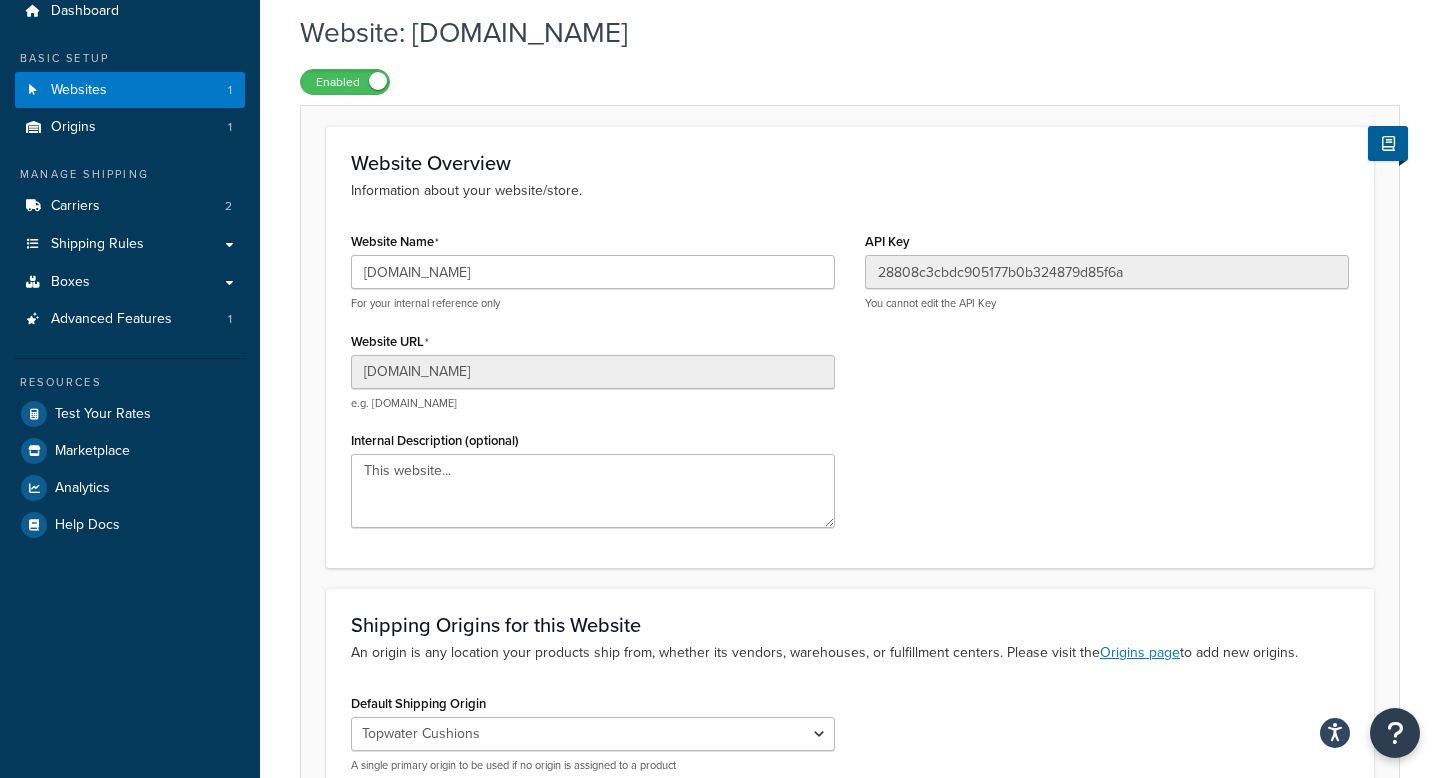 scroll, scrollTop: 0, scrollLeft: 0, axis: both 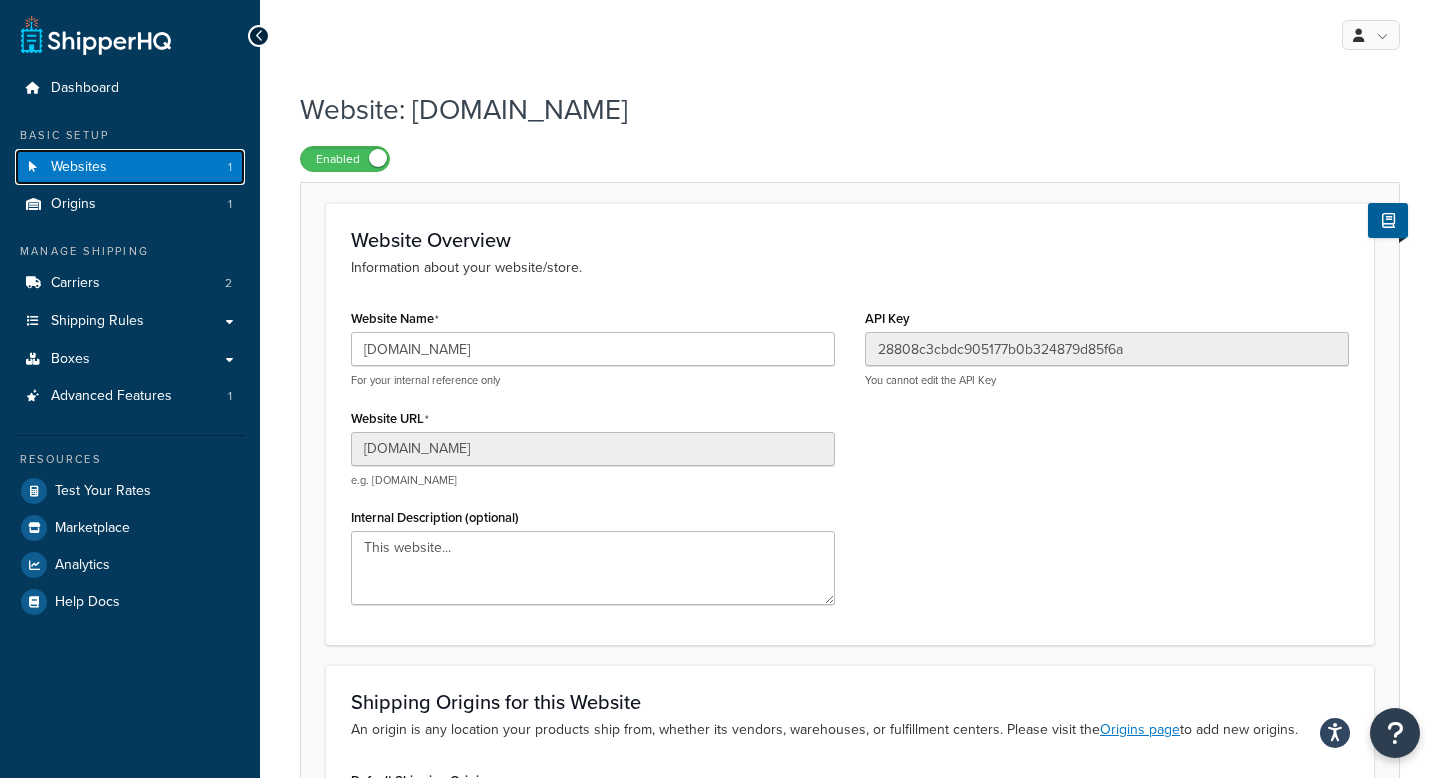click on "Websites 1" at bounding box center [130, 167] 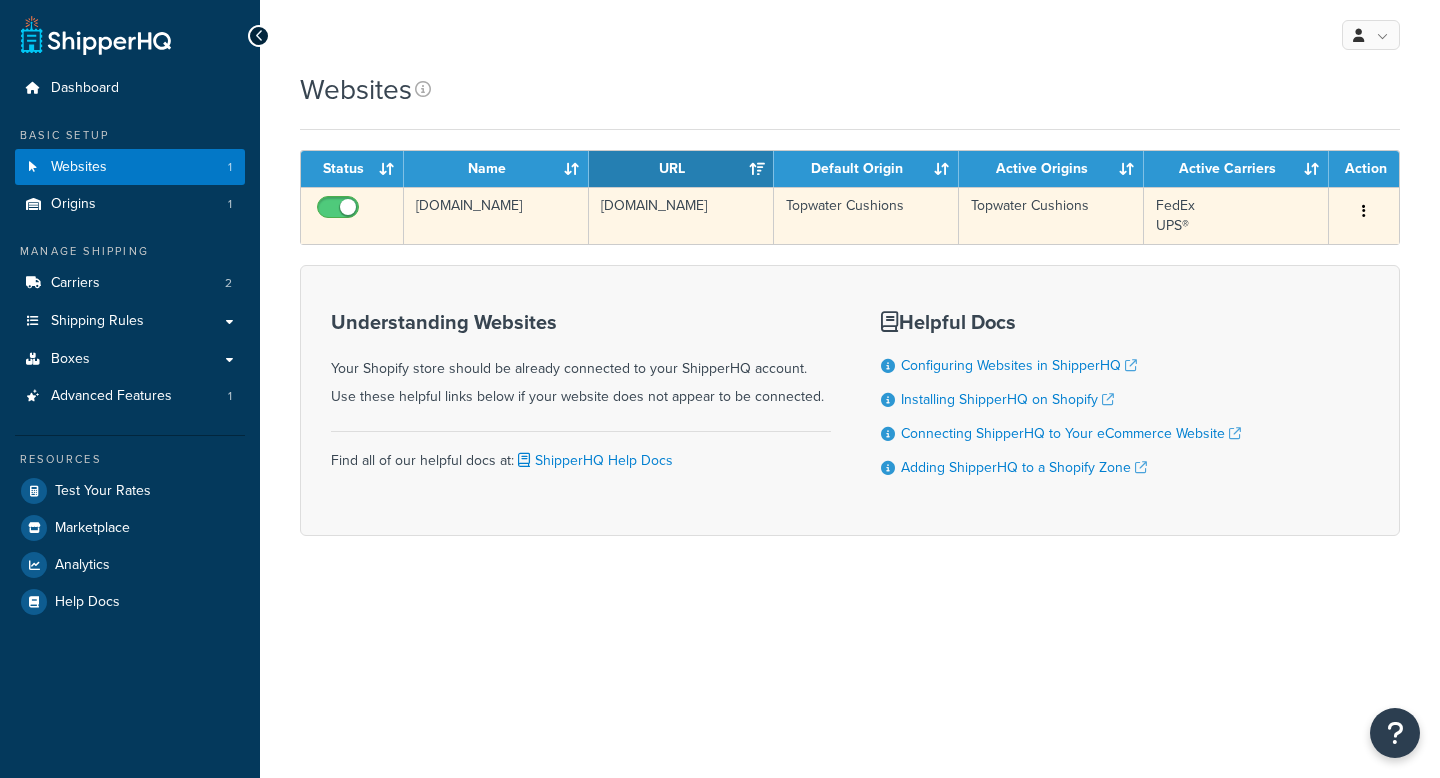 scroll, scrollTop: 0, scrollLeft: 0, axis: both 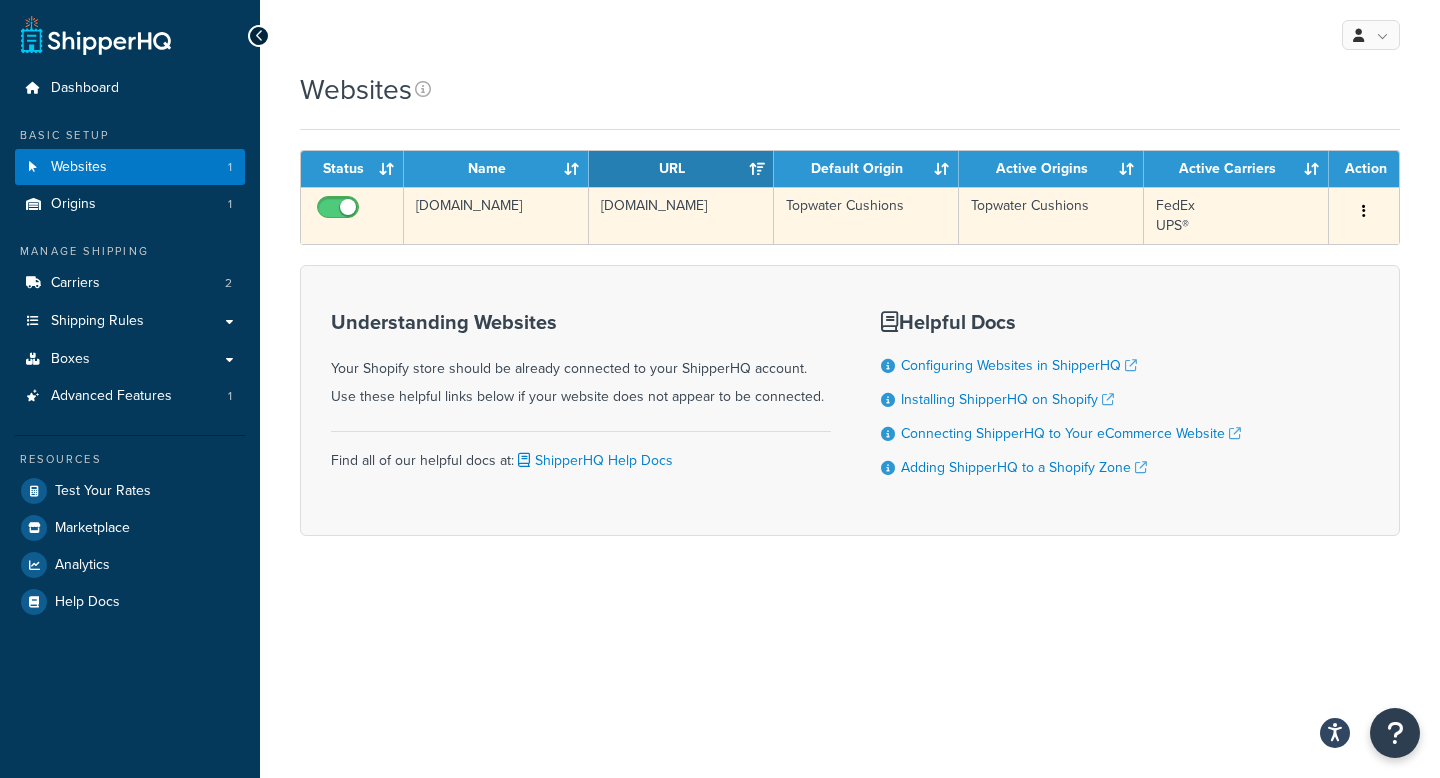 click at bounding box center [1364, 212] 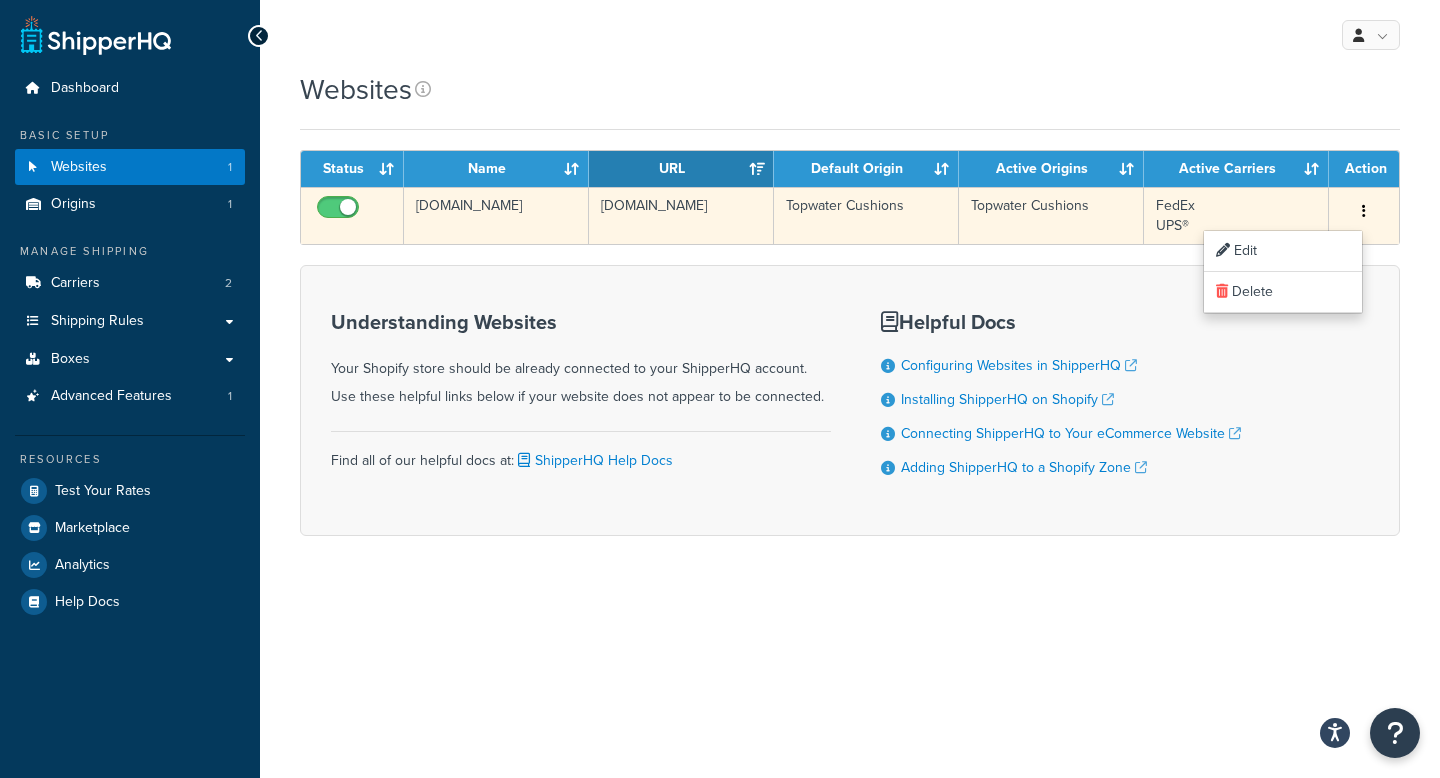 scroll, scrollTop: 0, scrollLeft: 0, axis: both 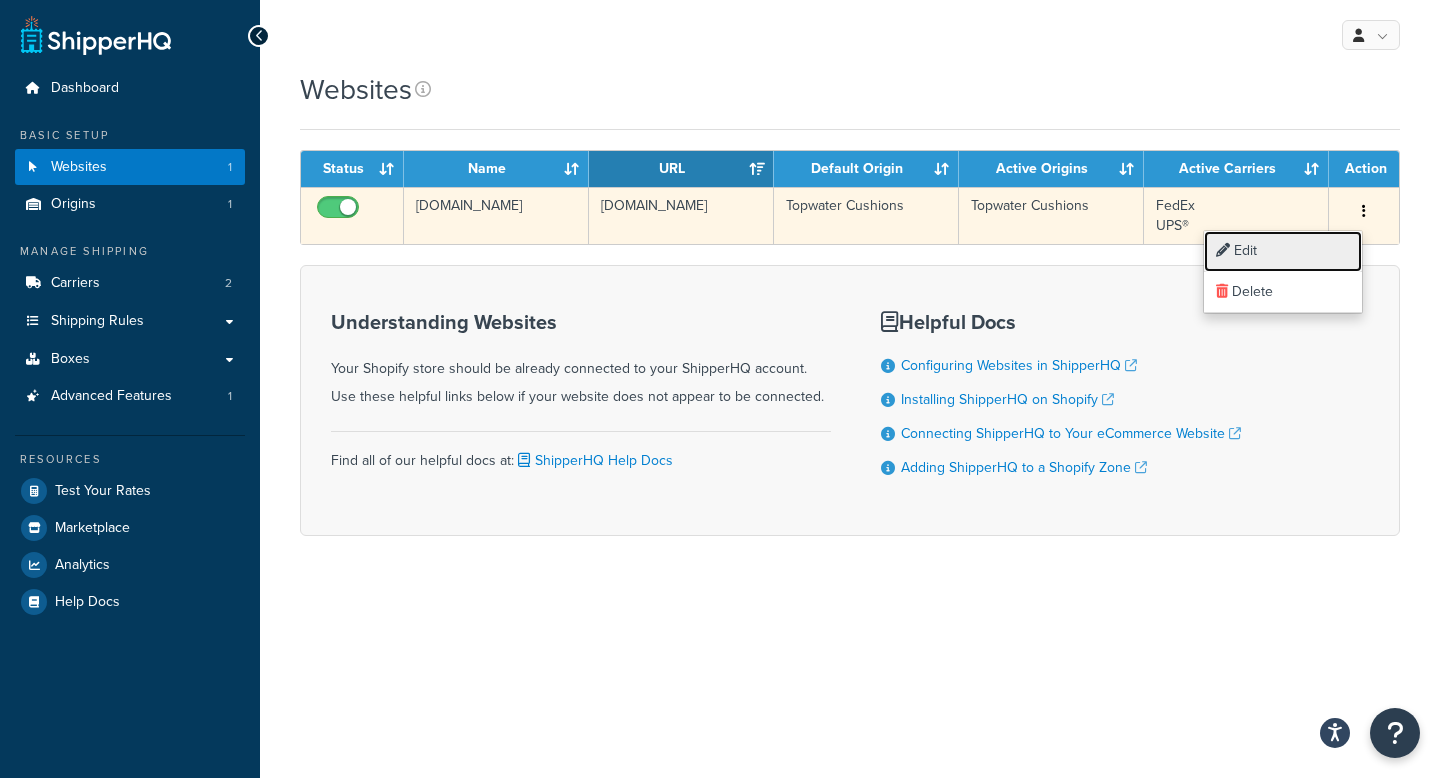 click on "Edit" at bounding box center [1283, 251] 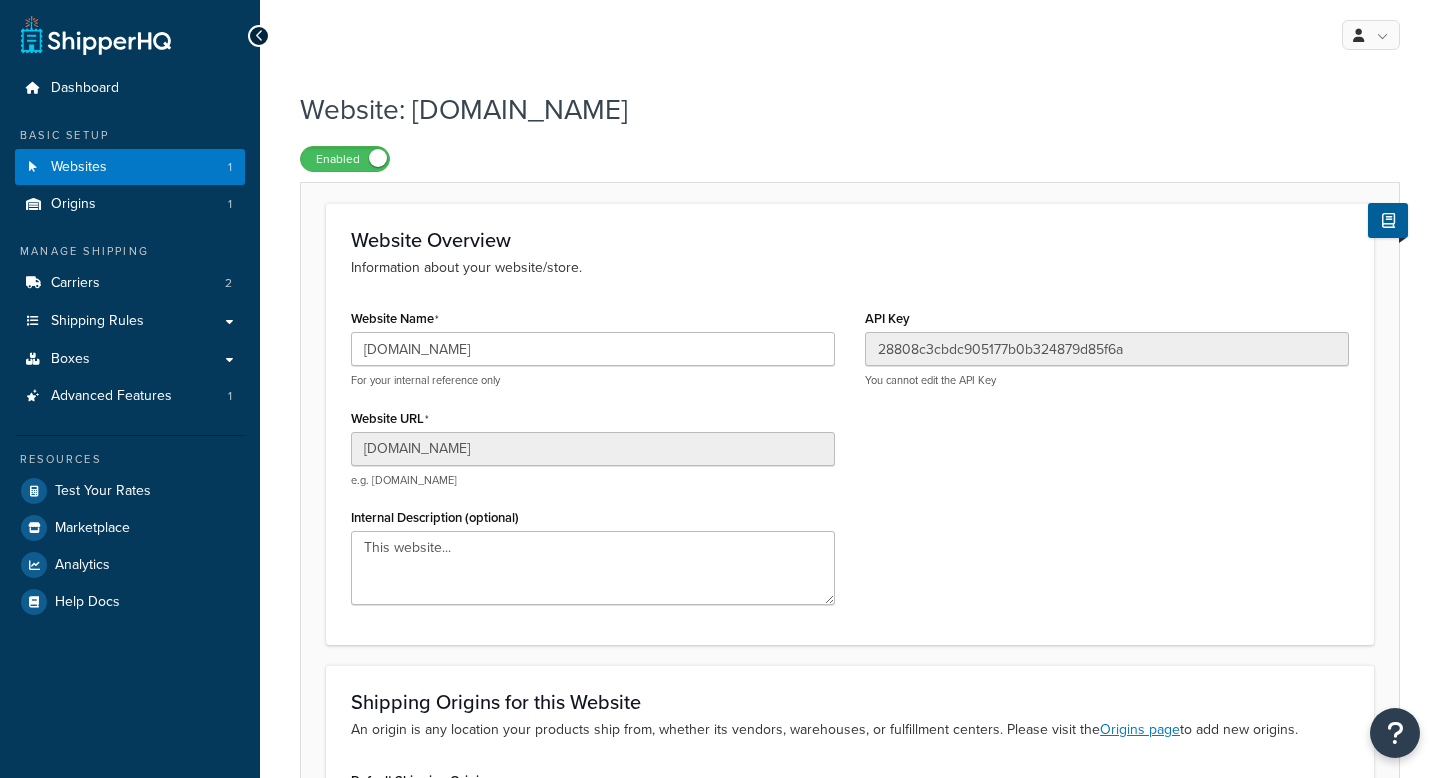 scroll, scrollTop: 0, scrollLeft: 0, axis: both 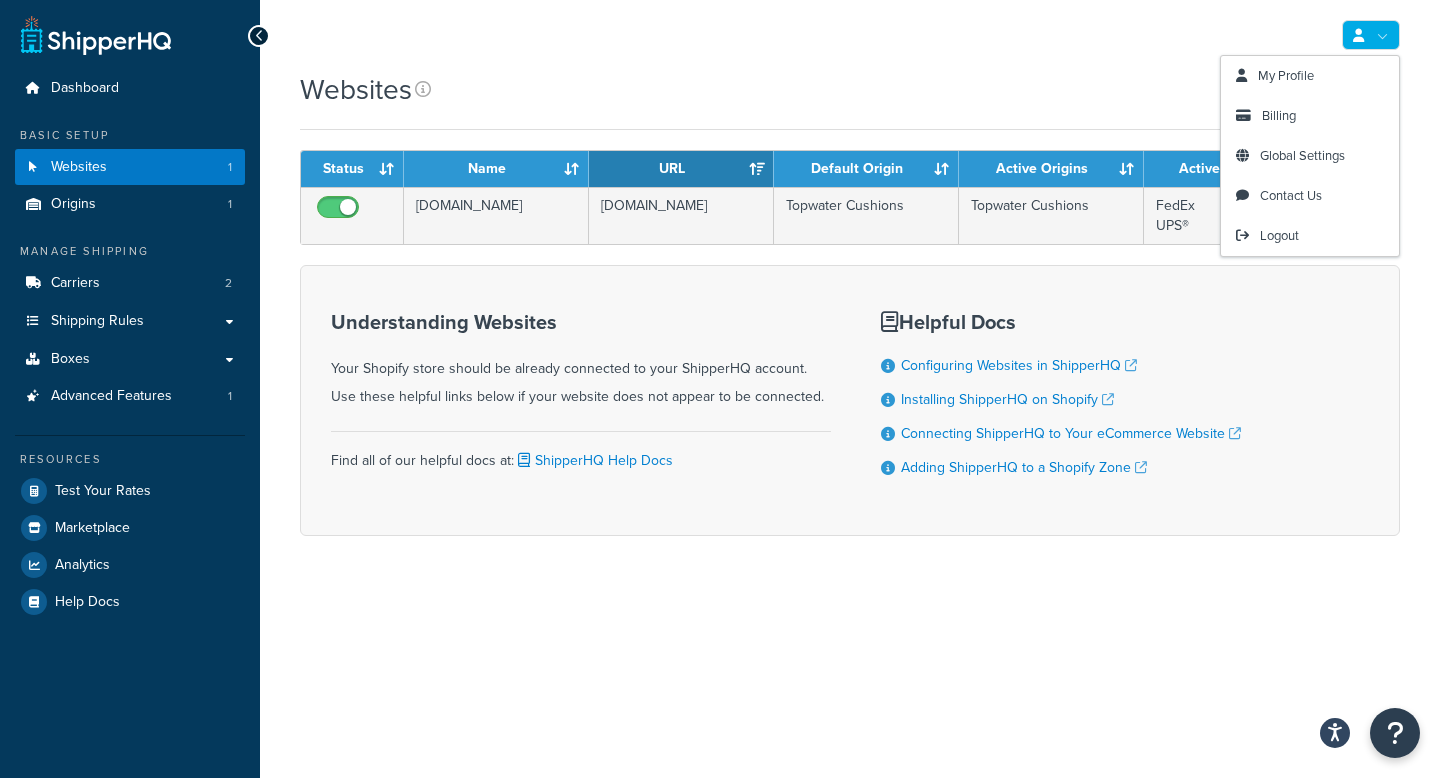 click at bounding box center [1371, 35] 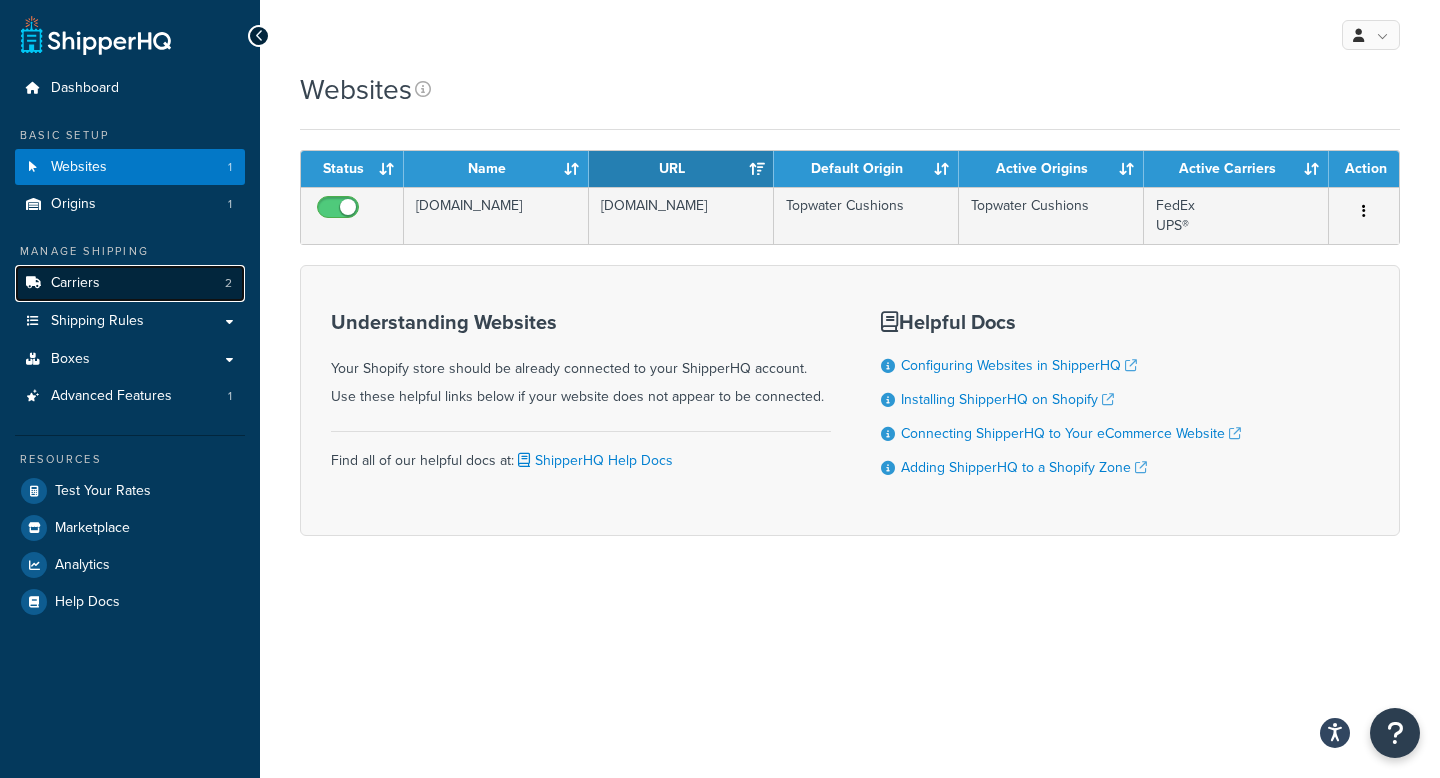 click on "Carriers
2" at bounding box center (130, 283) 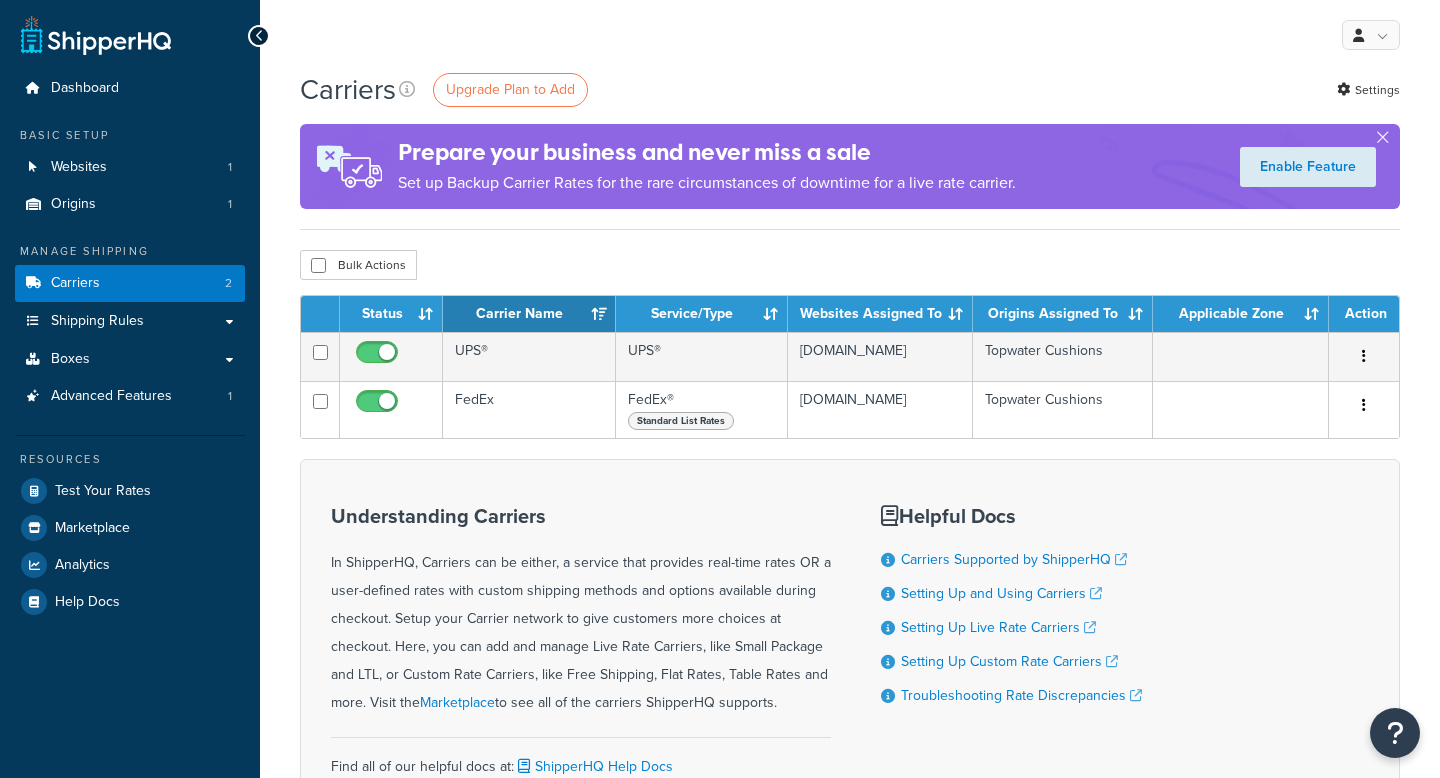 scroll, scrollTop: 0, scrollLeft: 0, axis: both 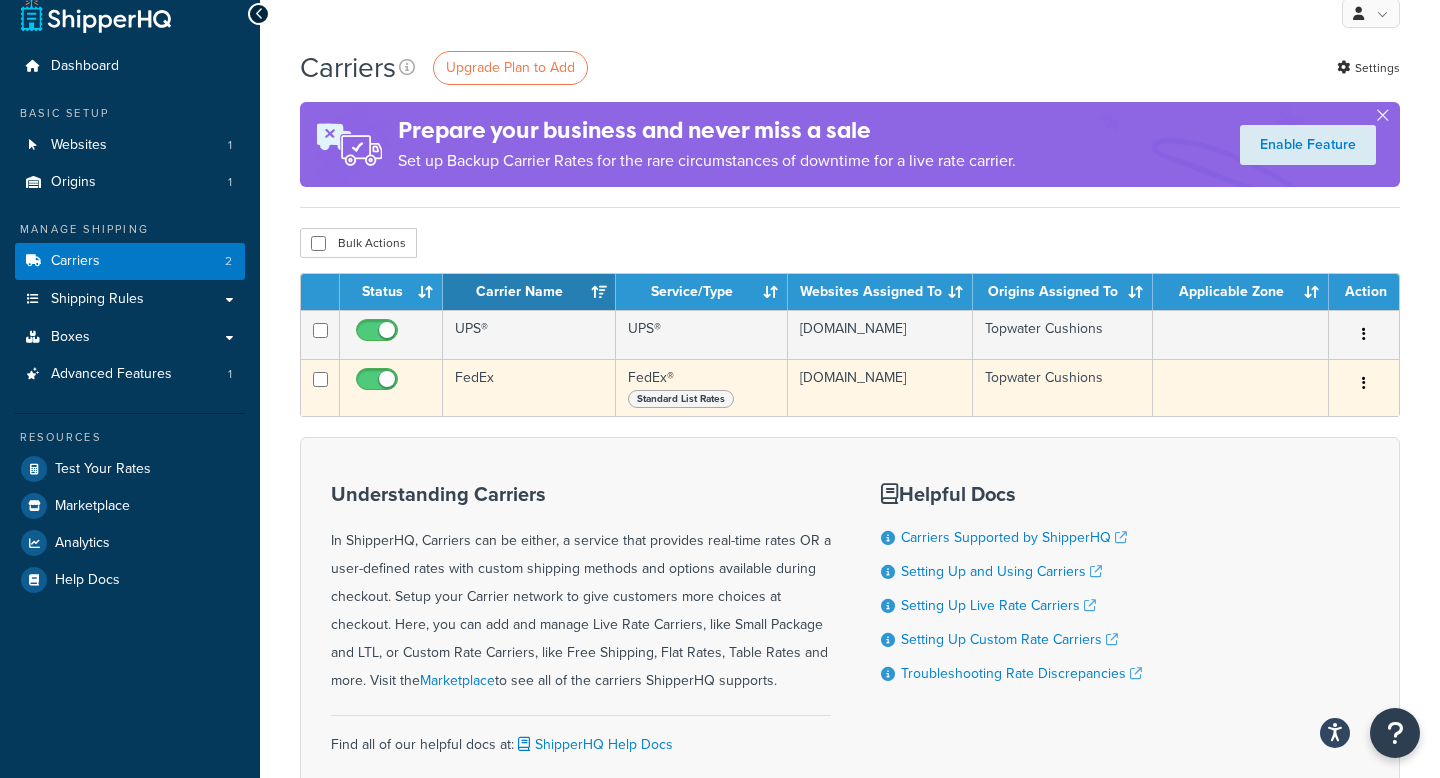 click on "Standard List Rates" at bounding box center [681, 399] 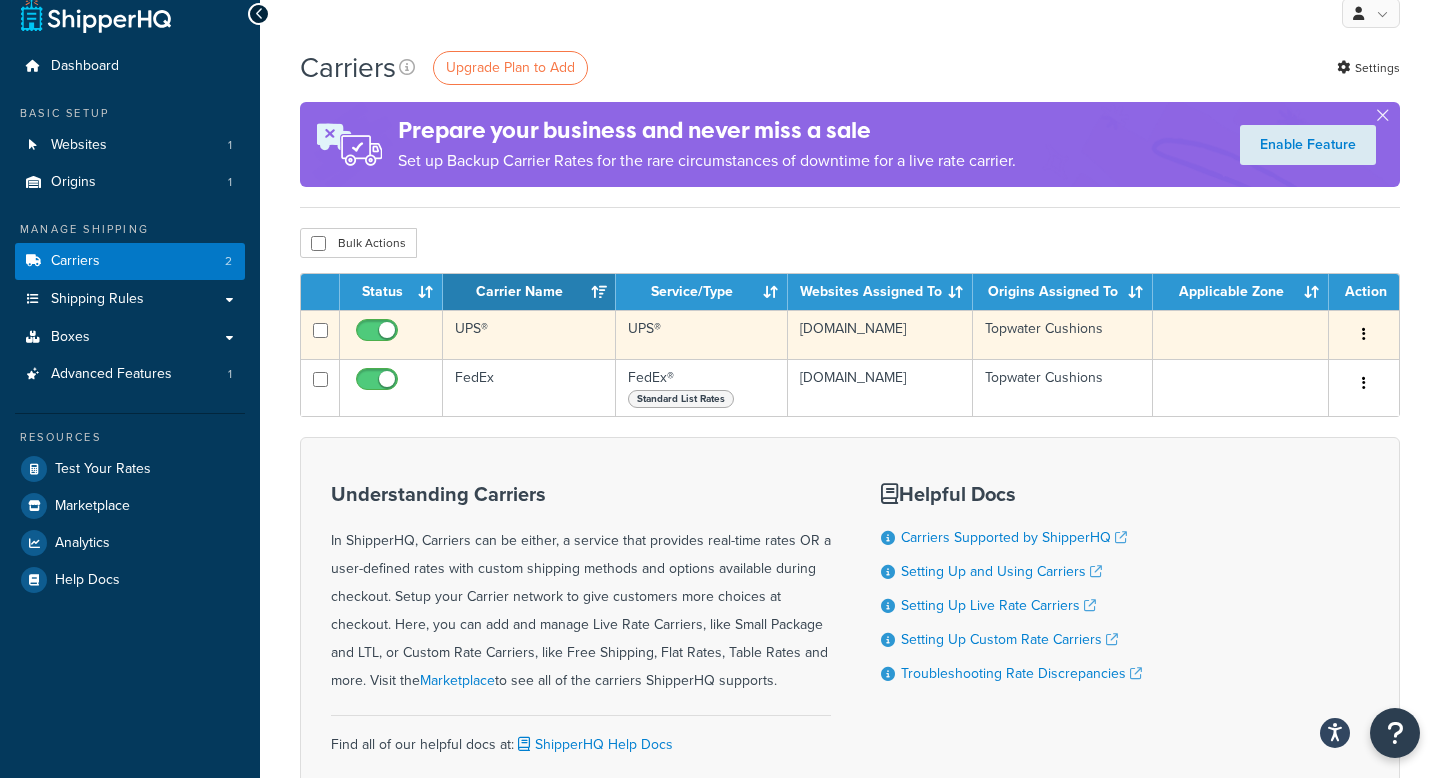 click at bounding box center [1364, 335] 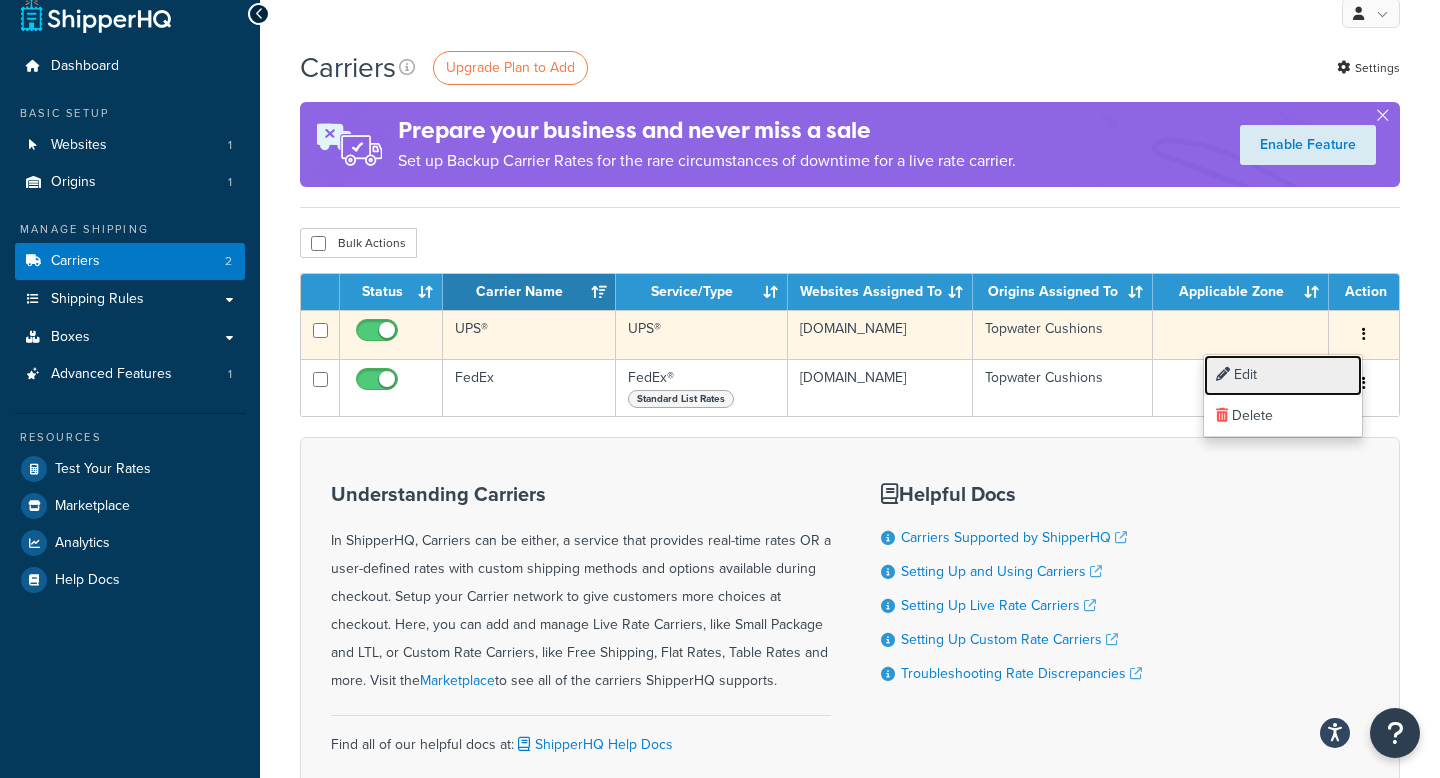 click on "Edit" at bounding box center (1283, 375) 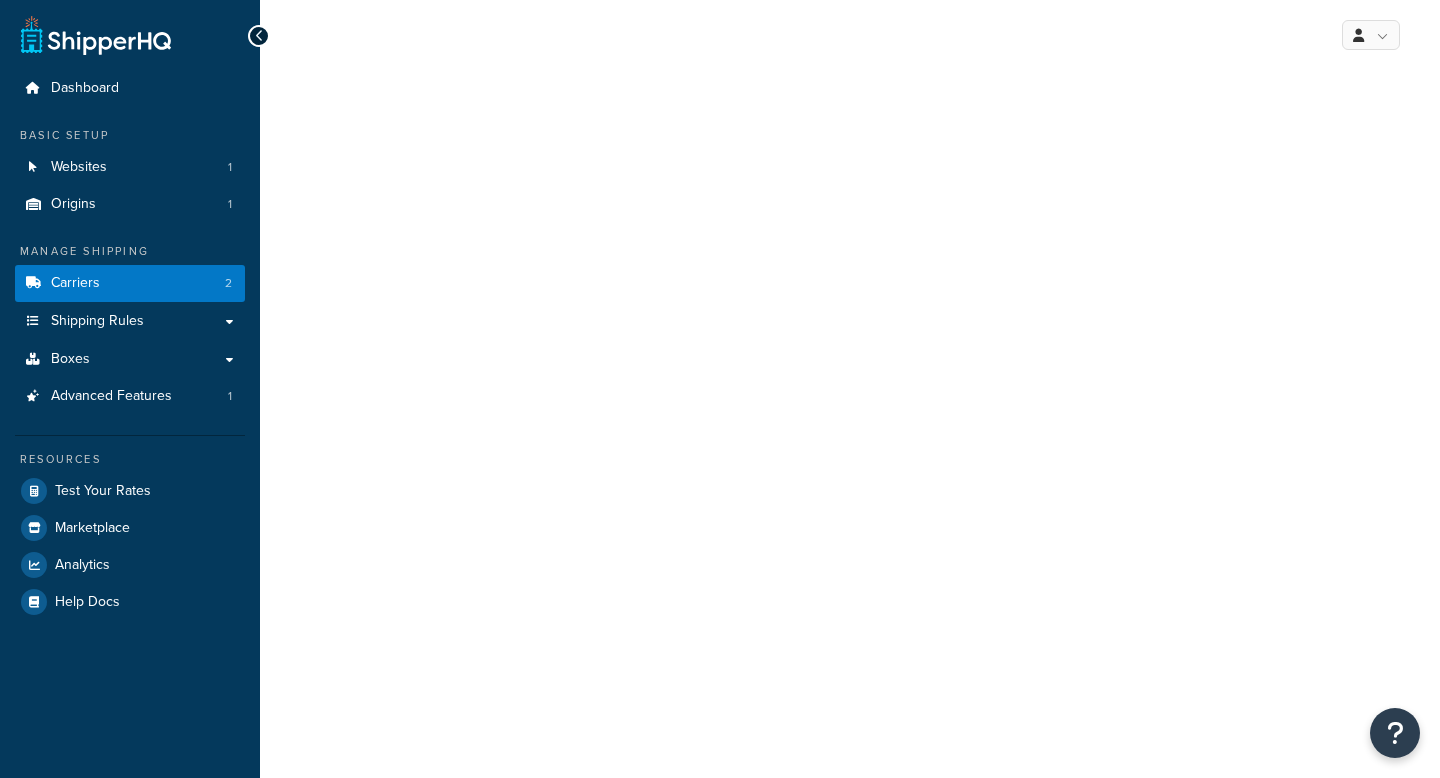 scroll, scrollTop: 0, scrollLeft: 0, axis: both 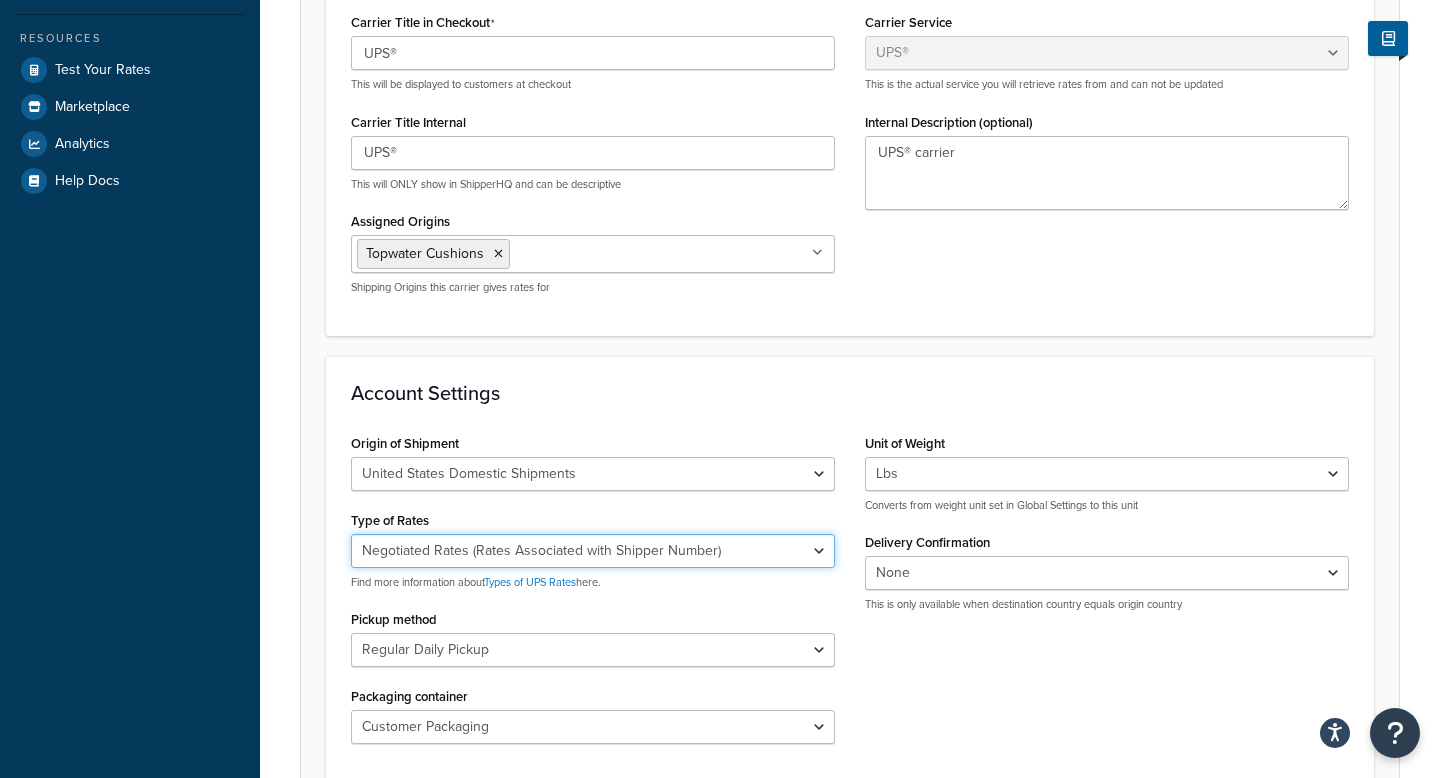 click on "Negotiated Rates (Rates Associated with Shipper Number)  Daily Rates  Retail Rates  Standard List Rates" at bounding box center [593, 551] 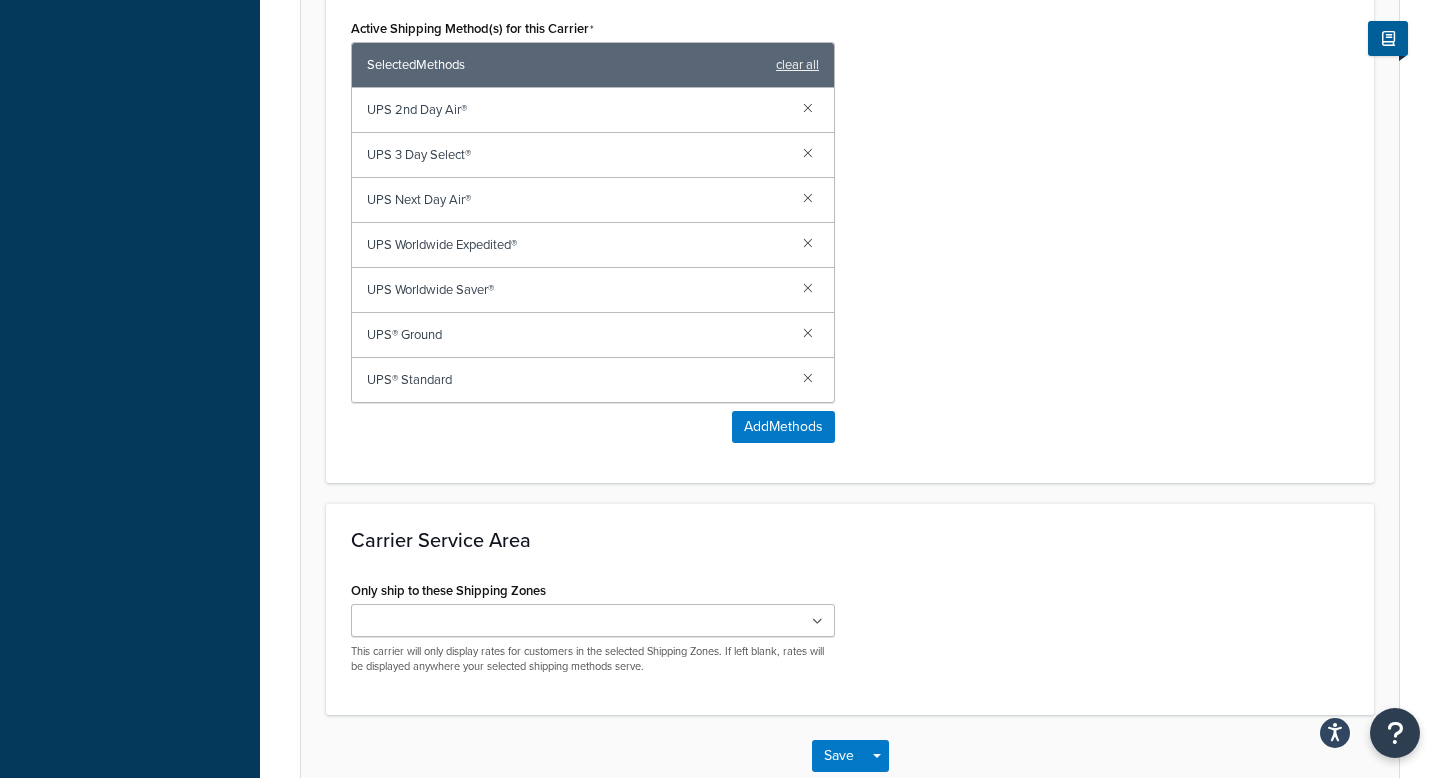 scroll, scrollTop: 1327, scrollLeft: 0, axis: vertical 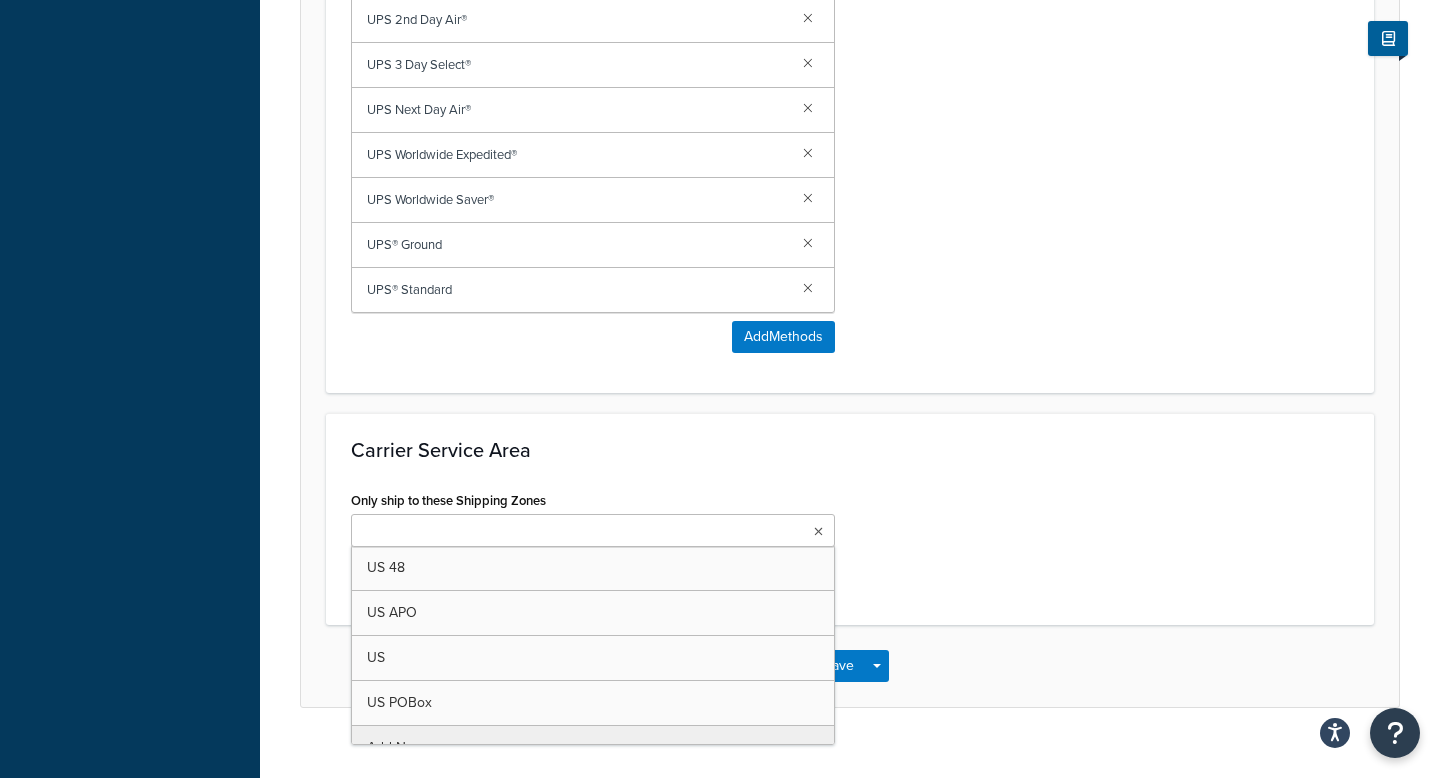 click at bounding box center (593, 530) 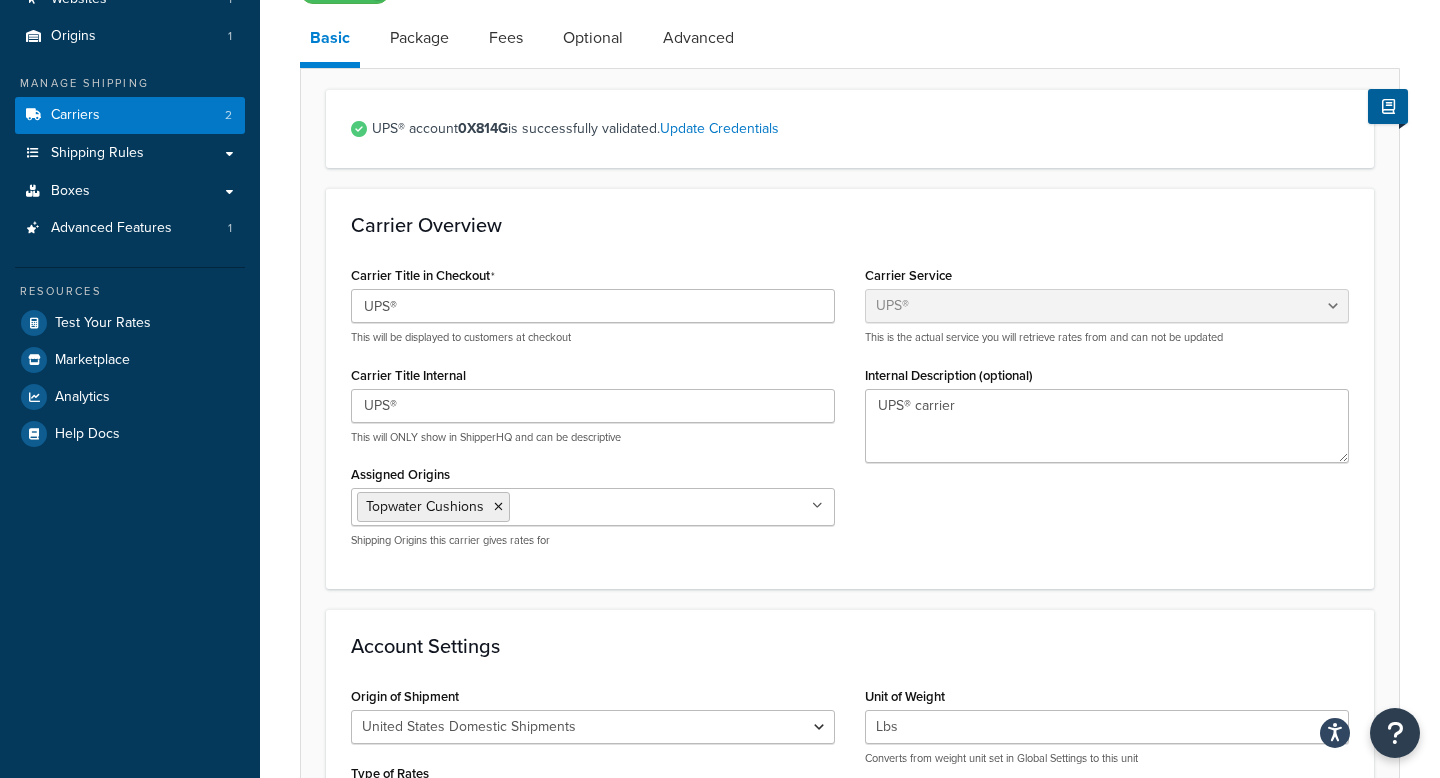 scroll, scrollTop: 0, scrollLeft: 0, axis: both 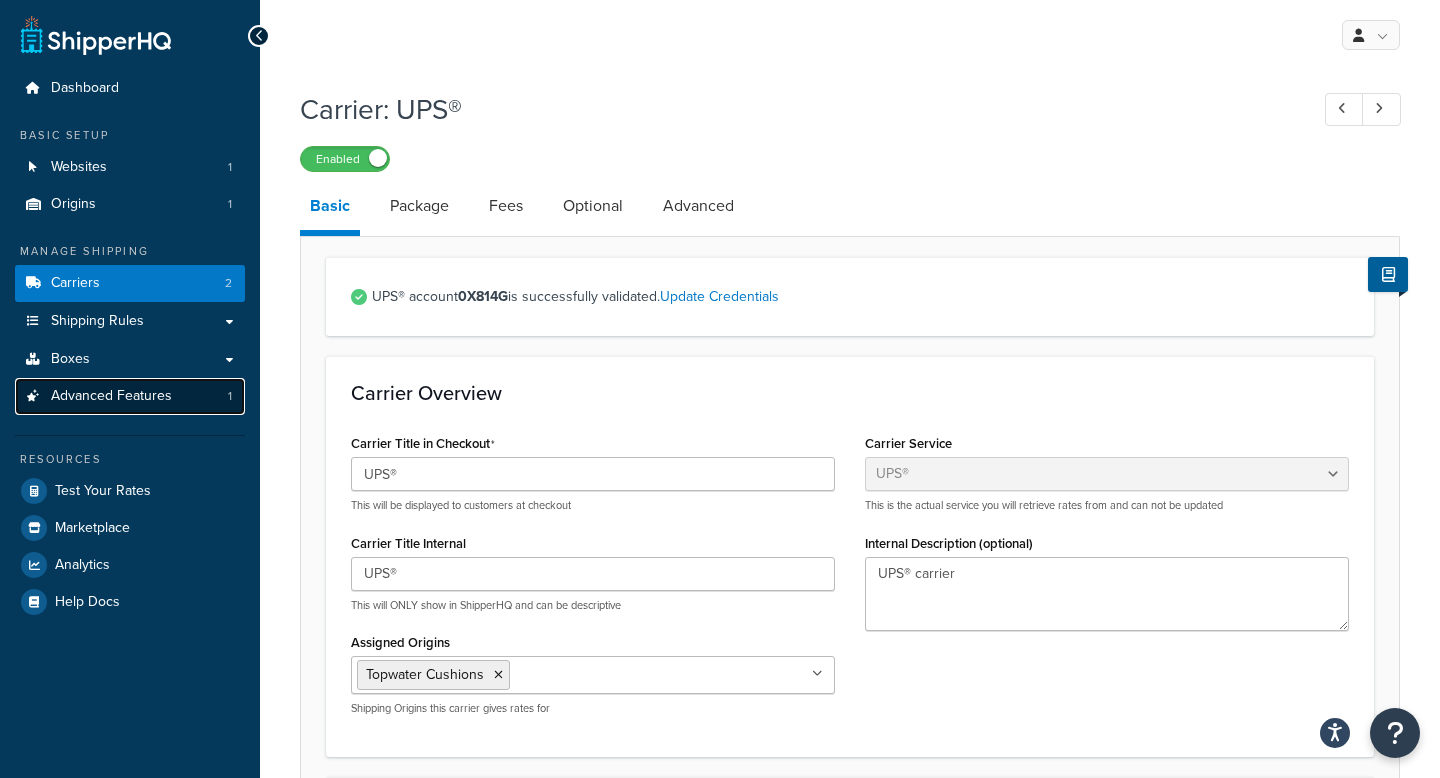 click on "Advanced Features 1" at bounding box center (130, 396) 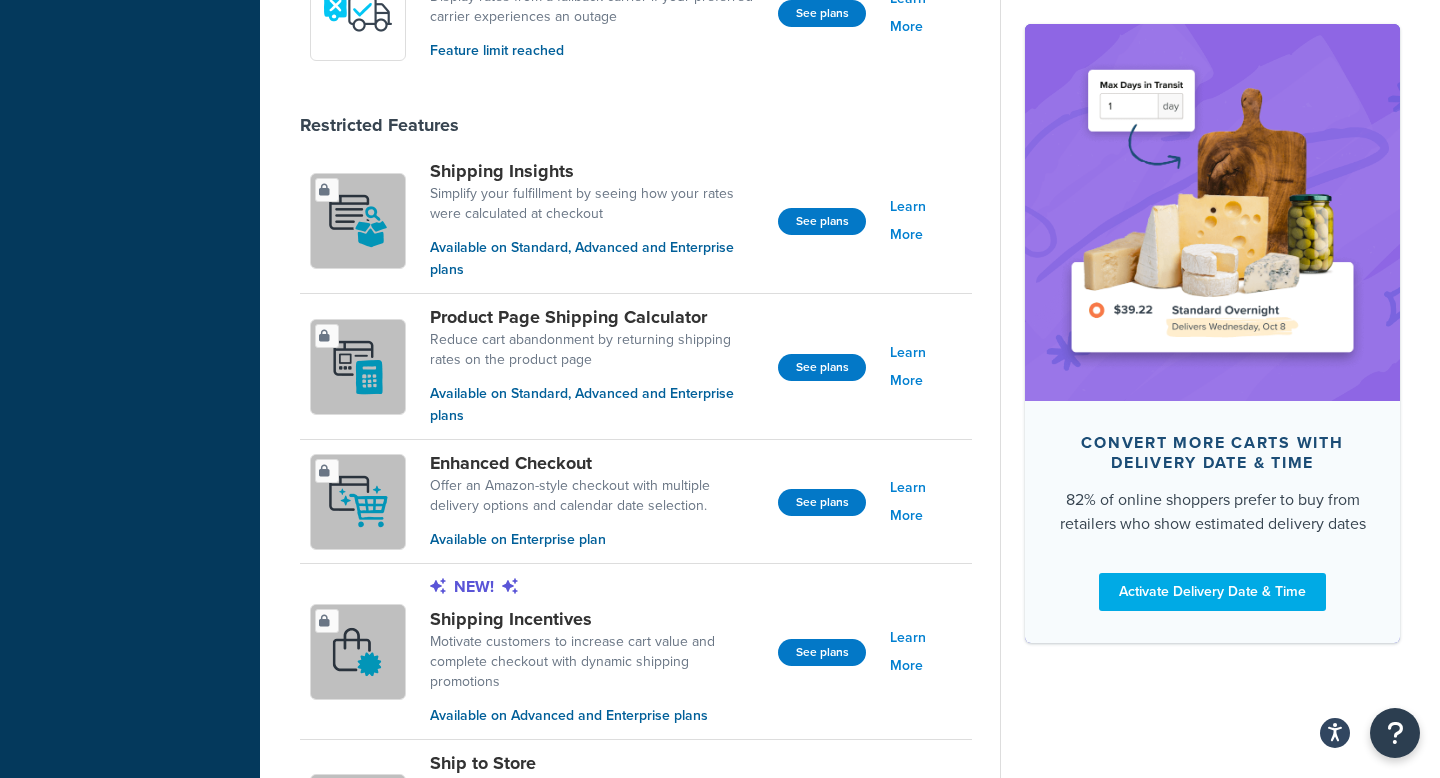 scroll, scrollTop: 1310, scrollLeft: 0, axis: vertical 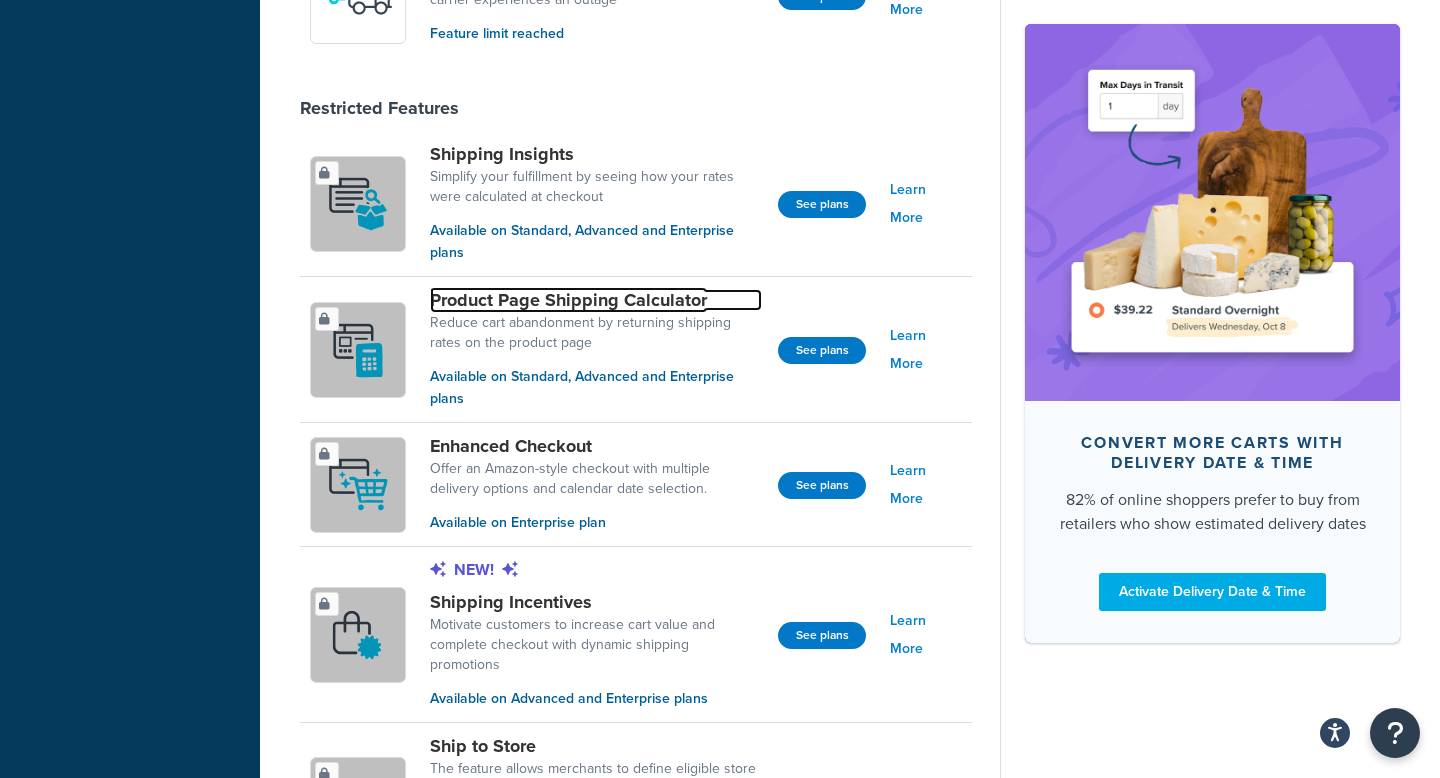 click on "Product Page Shipping Calculator" at bounding box center (596, 300) 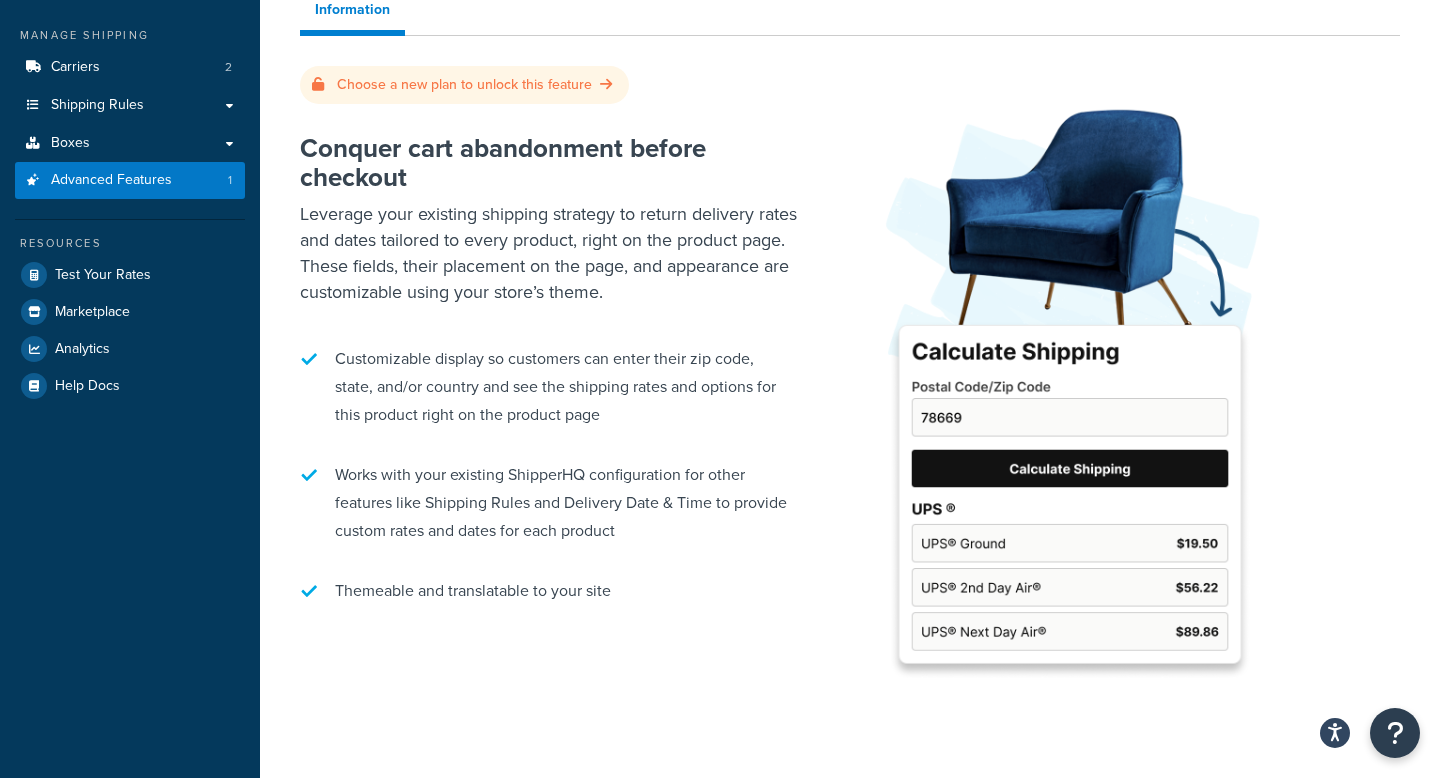 scroll, scrollTop: 272, scrollLeft: 0, axis: vertical 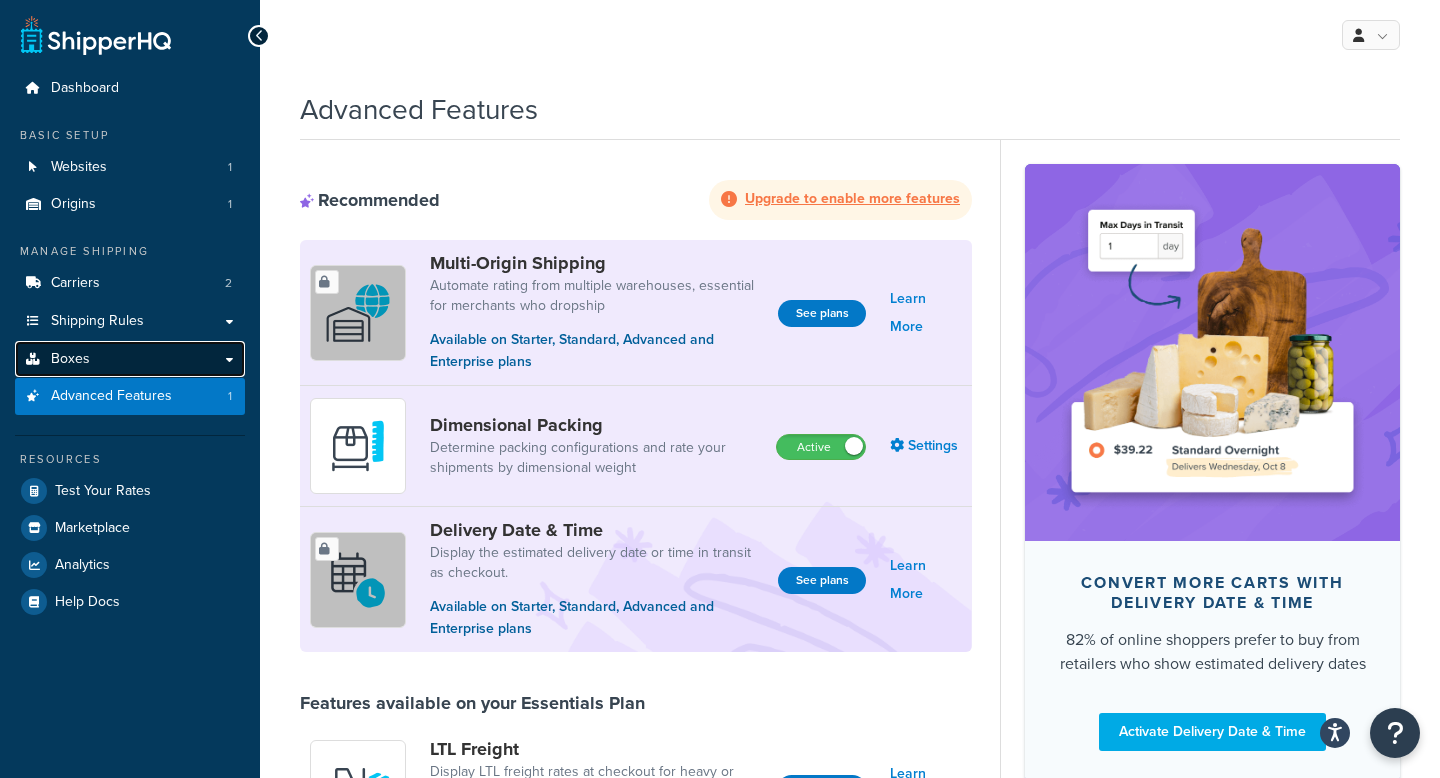 click on "Boxes" at bounding box center [130, 359] 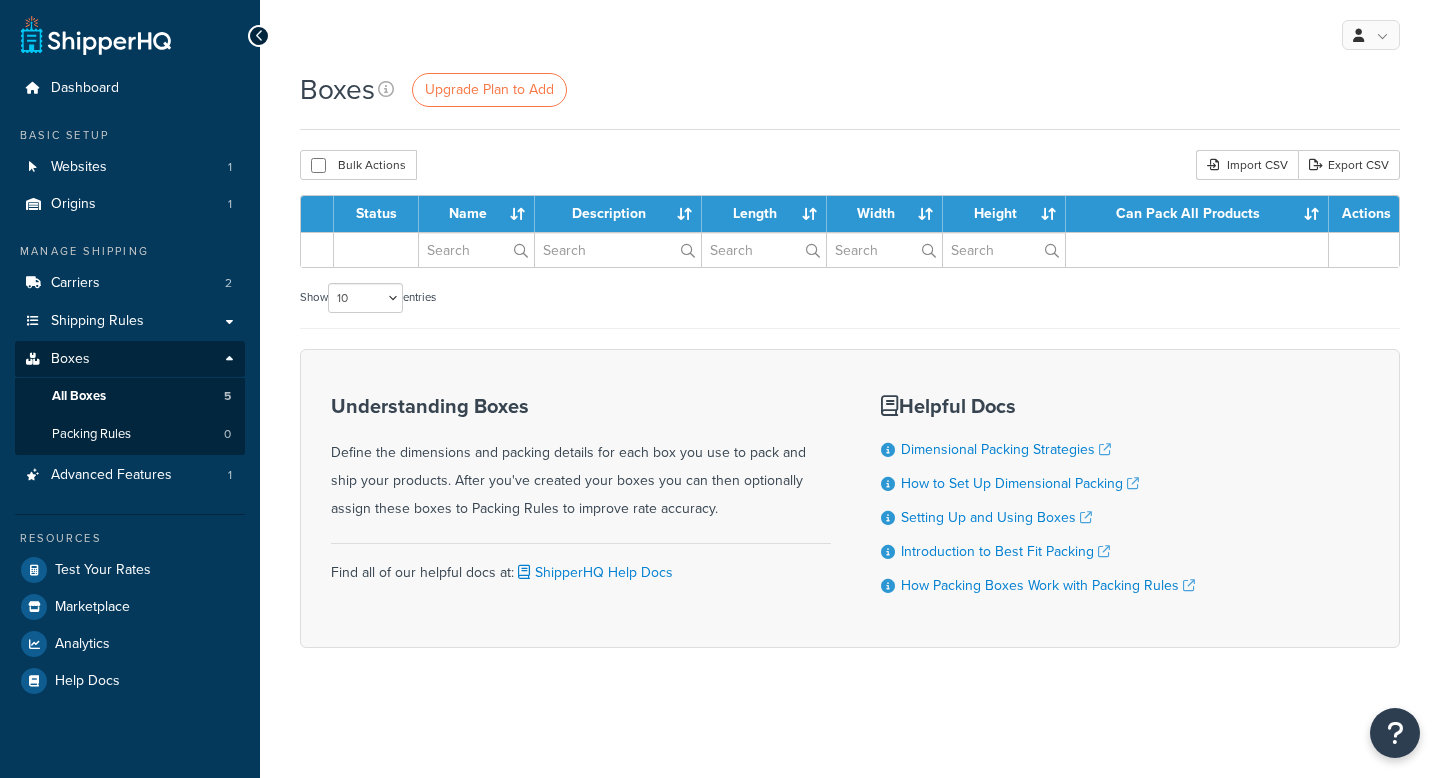 scroll, scrollTop: 0, scrollLeft: 0, axis: both 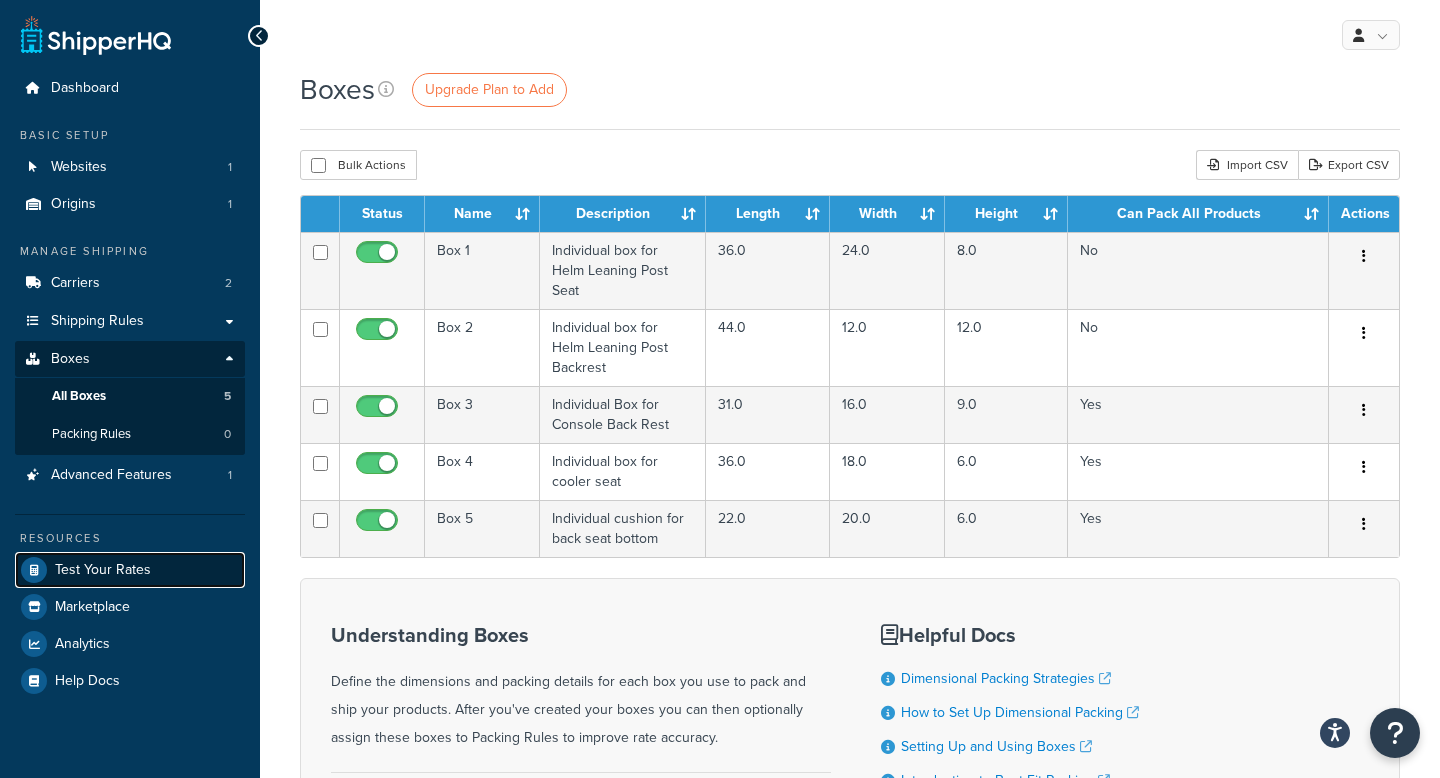 click on "Test Your Rates" at bounding box center [103, 570] 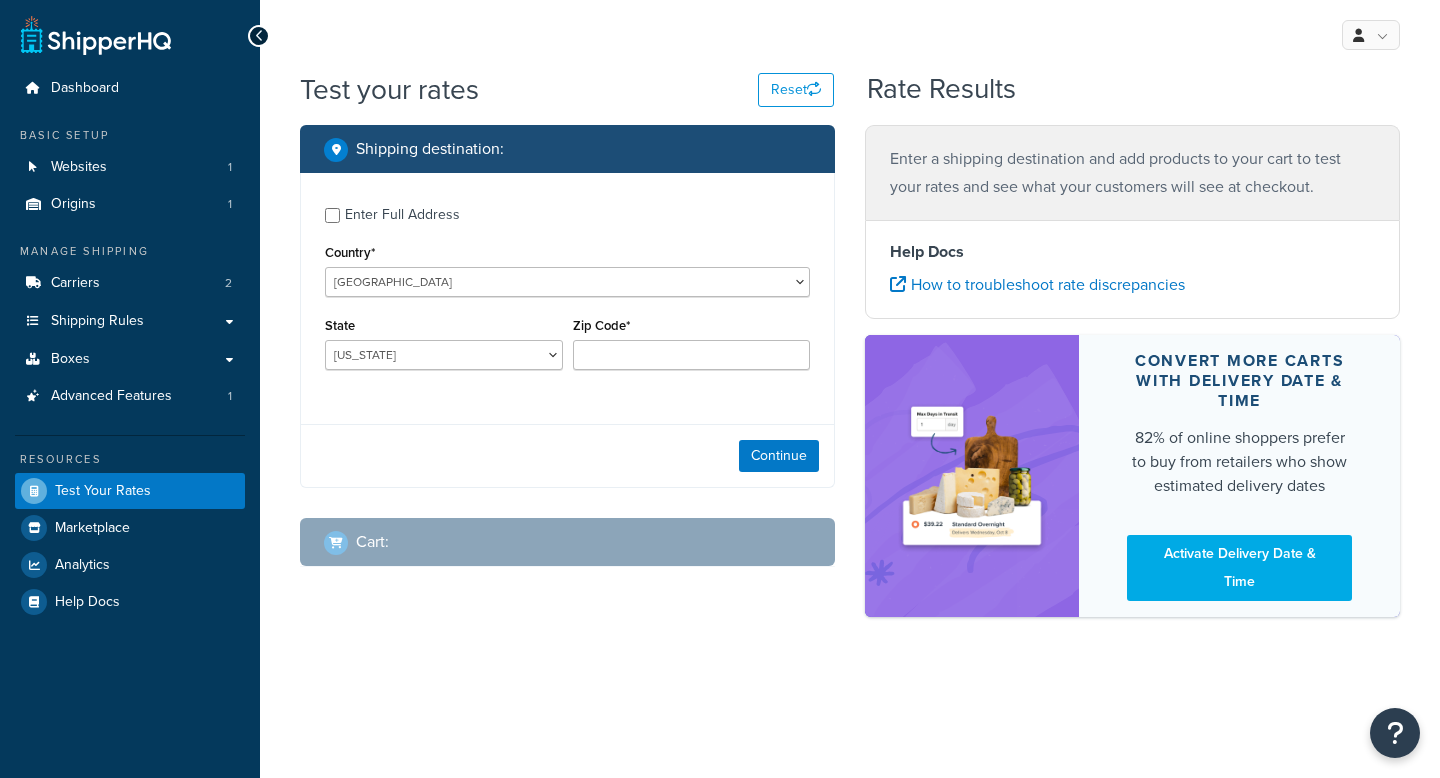scroll, scrollTop: 0, scrollLeft: 0, axis: both 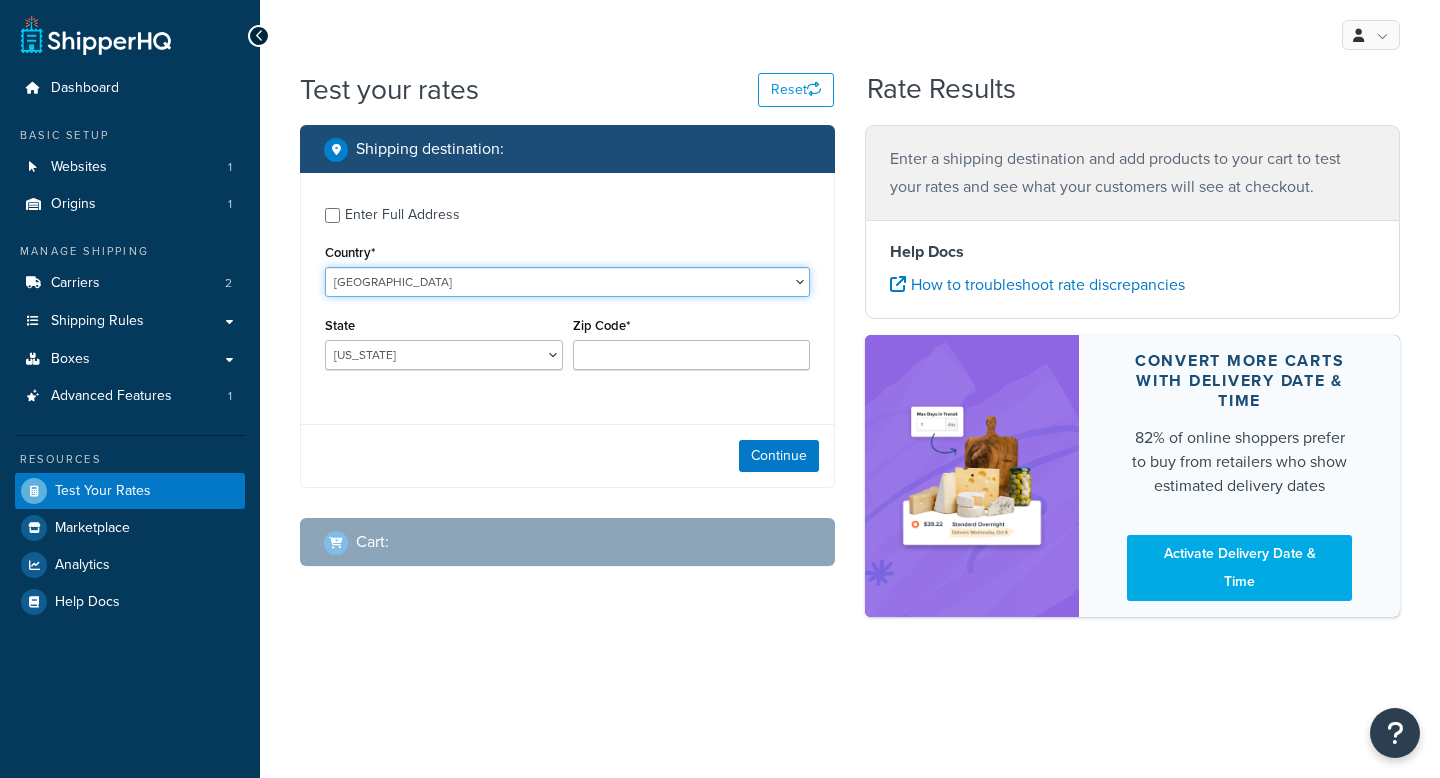click on "[GEOGRAPHIC_DATA]  [GEOGRAPHIC_DATA]  [GEOGRAPHIC_DATA]  [GEOGRAPHIC_DATA]  [GEOGRAPHIC_DATA]  [GEOGRAPHIC_DATA]  [US_STATE]  [GEOGRAPHIC_DATA]  [GEOGRAPHIC_DATA]  [GEOGRAPHIC_DATA]  [GEOGRAPHIC_DATA]  [GEOGRAPHIC_DATA]  [GEOGRAPHIC_DATA]  [GEOGRAPHIC_DATA]  [GEOGRAPHIC_DATA]  [GEOGRAPHIC_DATA]  [GEOGRAPHIC_DATA]  [GEOGRAPHIC_DATA]  [GEOGRAPHIC_DATA]  [GEOGRAPHIC_DATA]  [GEOGRAPHIC_DATA]  [GEOGRAPHIC_DATA]  [GEOGRAPHIC_DATA]  [GEOGRAPHIC_DATA]  [GEOGRAPHIC_DATA]  [GEOGRAPHIC_DATA]  [GEOGRAPHIC_DATA]  [GEOGRAPHIC_DATA]  [GEOGRAPHIC_DATA]  [GEOGRAPHIC_DATA], [GEOGRAPHIC_DATA]  [GEOGRAPHIC_DATA]  [GEOGRAPHIC_DATA]  [GEOGRAPHIC_DATA]  [GEOGRAPHIC_DATA]  [GEOGRAPHIC_DATA]  [GEOGRAPHIC_DATA] [GEOGRAPHIC_DATA]  [GEOGRAPHIC_DATA]  [GEOGRAPHIC_DATA]  [GEOGRAPHIC_DATA]  [GEOGRAPHIC_DATA]  [GEOGRAPHIC_DATA]  [GEOGRAPHIC_DATA]  [GEOGRAPHIC_DATA]  [GEOGRAPHIC_DATA]  [GEOGRAPHIC_DATA]  [GEOGRAPHIC_DATA]  [GEOGRAPHIC_DATA]  [GEOGRAPHIC_DATA]  [GEOGRAPHIC_DATA]  [GEOGRAPHIC_DATA] ([GEOGRAPHIC_DATA]  [GEOGRAPHIC_DATA]  [GEOGRAPHIC_DATA]  [GEOGRAPHIC_DATA]  [GEOGRAPHIC_DATA], [GEOGRAPHIC_DATA]  [GEOGRAPHIC_DATA]  [GEOGRAPHIC_DATA]  [GEOGRAPHIC_DATA]  [GEOGRAPHIC_DATA]  [GEOGRAPHIC_DATA]  [GEOGRAPHIC_DATA]  [GEOGRAPHIC_DATA]  [GEOGRAPHIC_DATA]  [GEOGRAPHIC_DATA]  [GEOGRAPHIC_DATA]  [GEOGRAPHIC_DATA]  [GEOGRAPHIC_DATA]  [GEOGRAPHIC_DATA]  [GEOGRAPHIC_DATA]  [GEOGRAPHIC_DATA]  [GEOGRAPHIC_DATA]  [GEOGRAPHIC_DATA]  [GEOGRAPHIC_DATA]  [GEOGRAPHIC_DATA] ([GEOGRAPHIC_DATA])  [GEOGRAPHIC_DATA]  [GEOGRAPHIC_DATA]  [GEOGRAPHIC_DATA]  [GEOGRAPHIC_DATA]  [GEOGRAPHIC_DATA]  [GEOGRAPHIC_DATA]  [GEOGRAPHIC_DATA]  [US_STATE]" at bounding box center [567, 282] 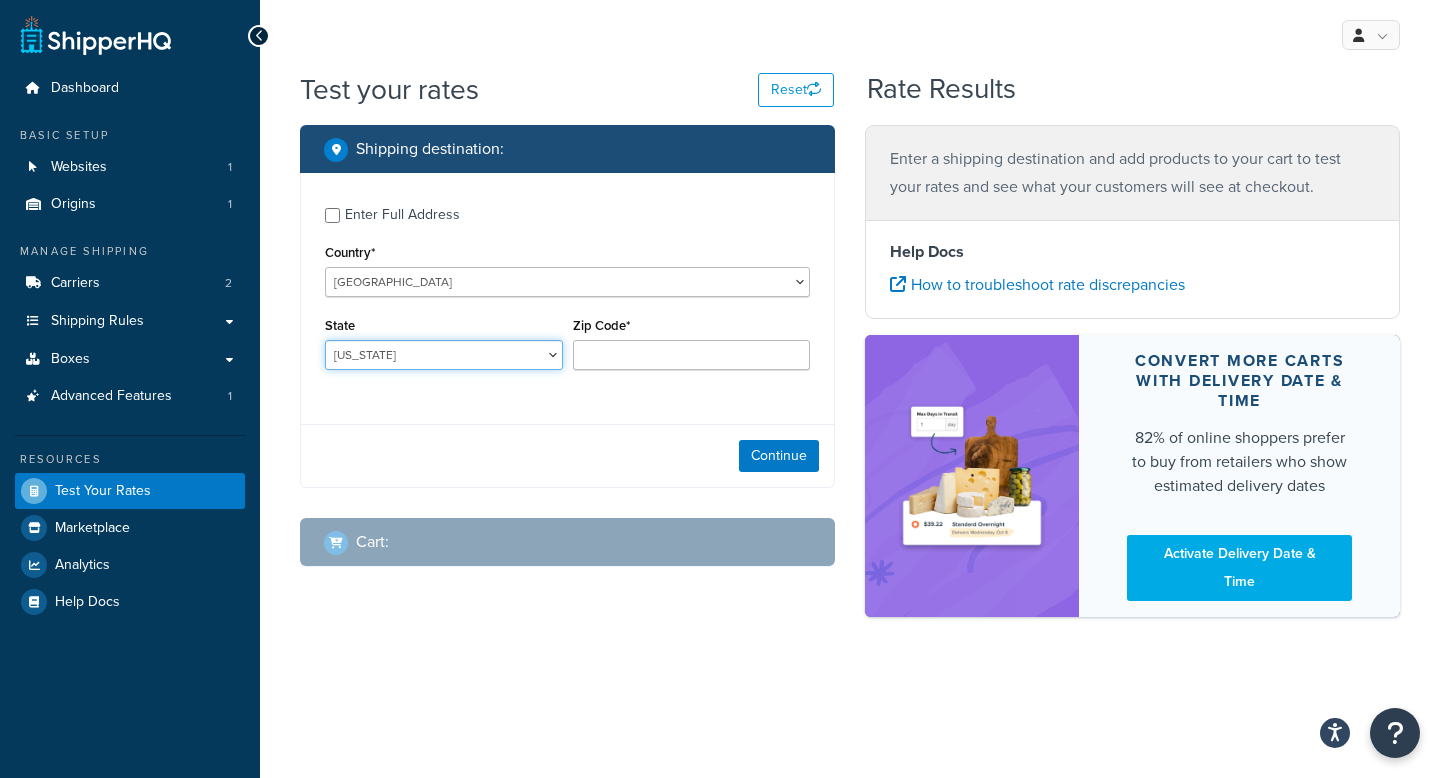 click on "Alabama  Alaska  American Samoa  Arizona  Arkansas  Armed Forces Americas  Armed Forces Europe, Middle East, Africa, Canada  Armed Forces Pacific  California  Colorado  Connecticut  Delaware  District of Columbia  Federated States of Micronesia  Florida  Georgia  Guam  Hawaii  Idaho  Illinois  Indiana  Iowa  Kansas  Kentucky  Louisiana  Maine  Marshall Islands  Maryland  Massachusetts  Michigan  Minnesota  Mississippi  Missouri  Montana  Nebraska  Nevada  New Hampshire  New Jersey  New Mexico  New York  North Carolina  North Dakota  Northern Mariana Islands  Ohio  Oklahoma  Oregon  Palau  Pennsylvania  Puerto Rico  Rhode Island  South Carolina  South Dakota  Tennessee  Texas  United States Minor Outlying Islands  Utah  Vermont  Virgin Islands  Virginia  Washington  West Virginia  Wisconsin  Wyoming" at bounding box center [444, 355] 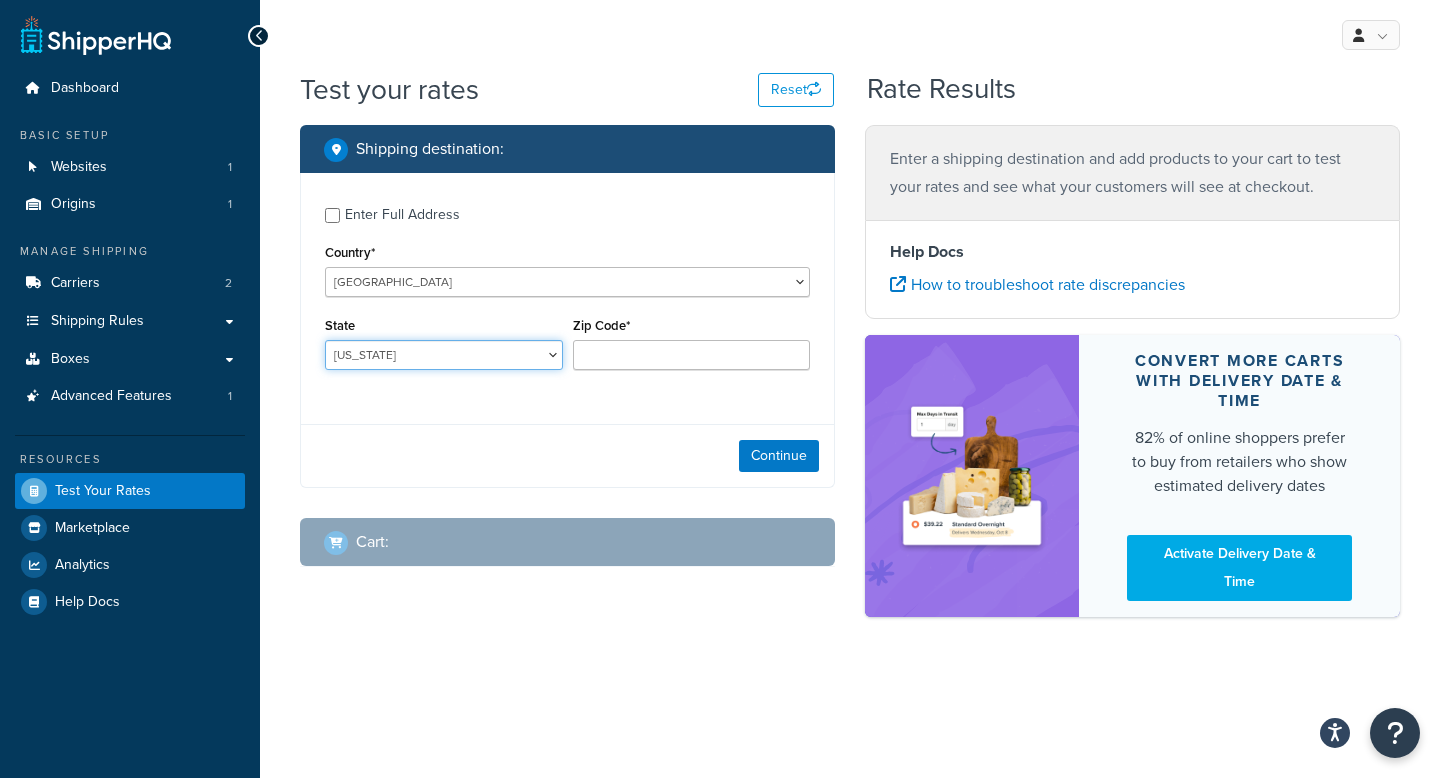 select on "NY" 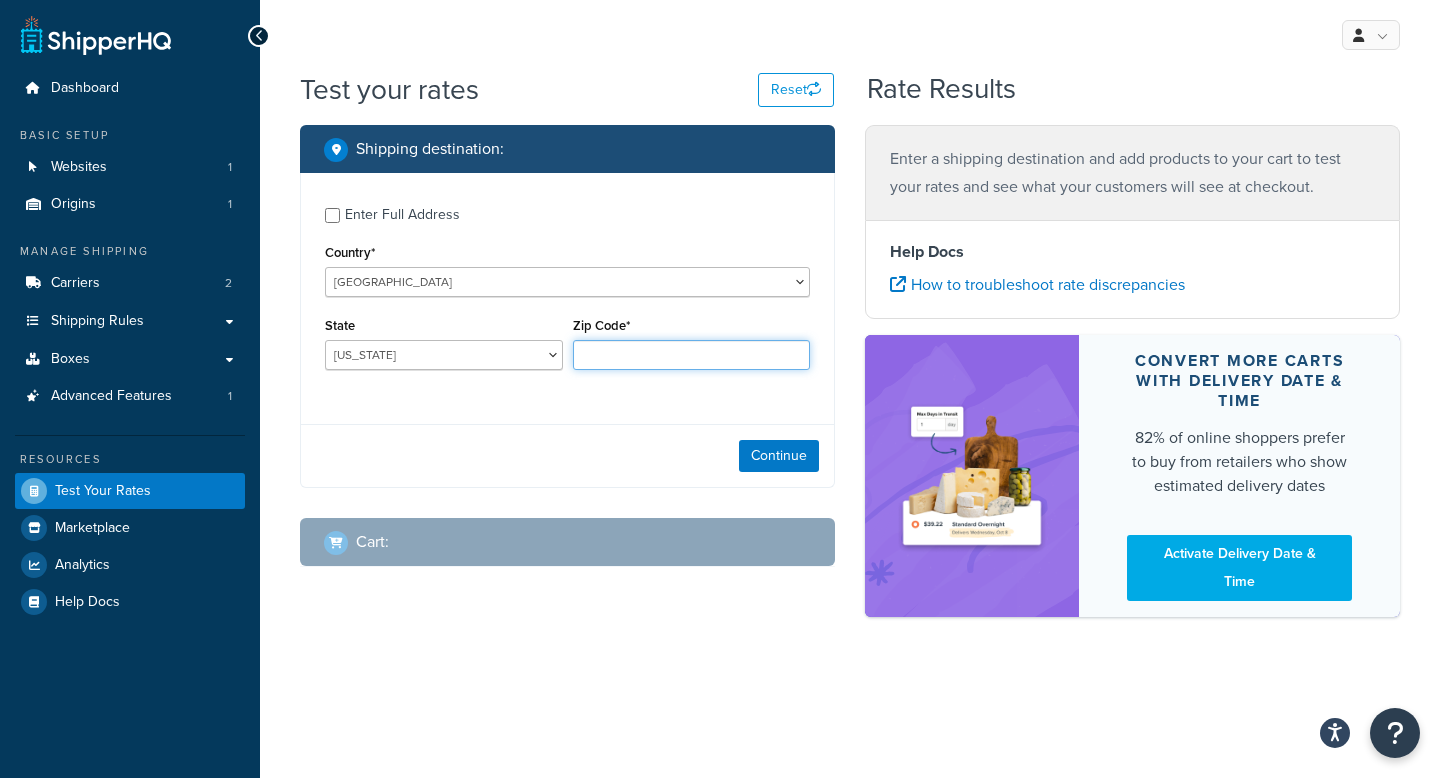 click on "Zip Code*" at bounding box center [692, 355] 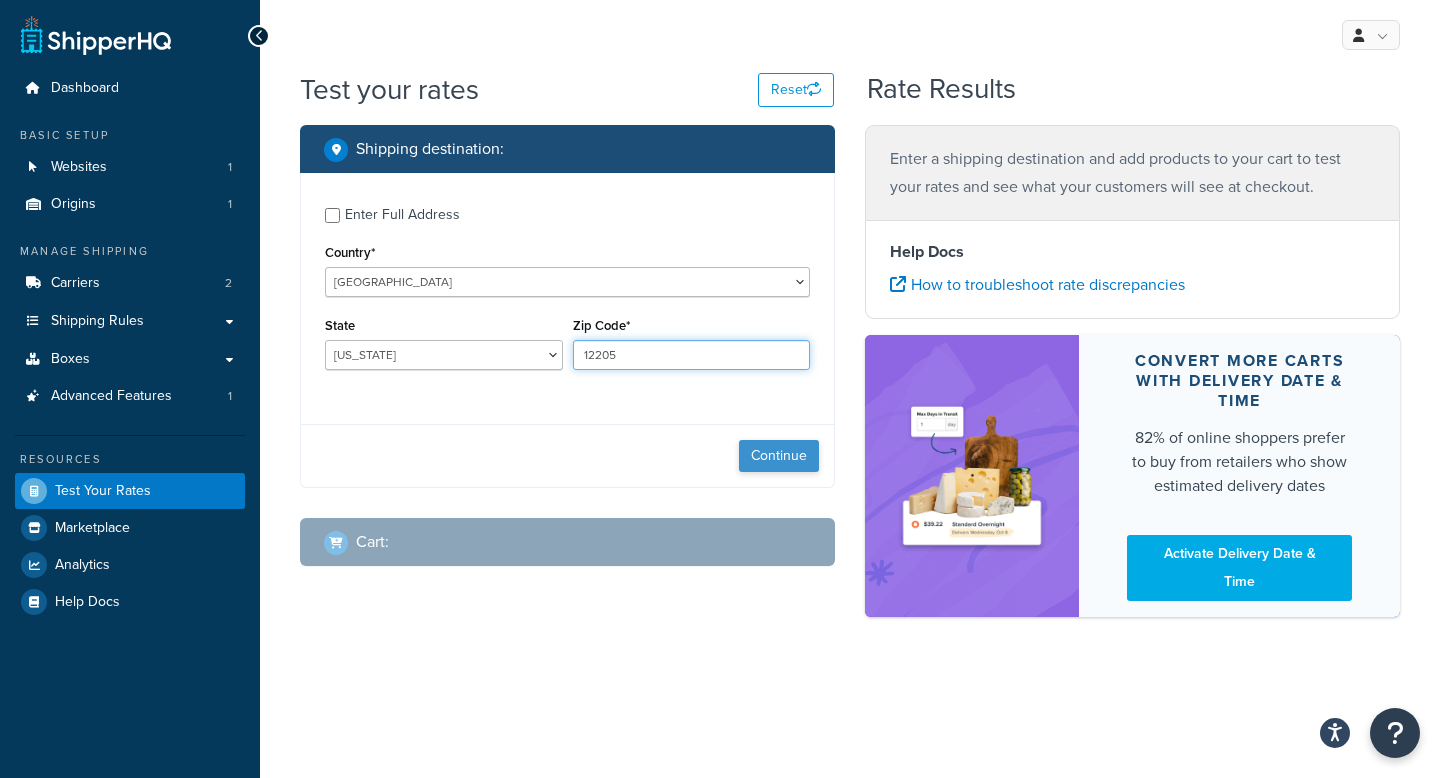 type on "12205" 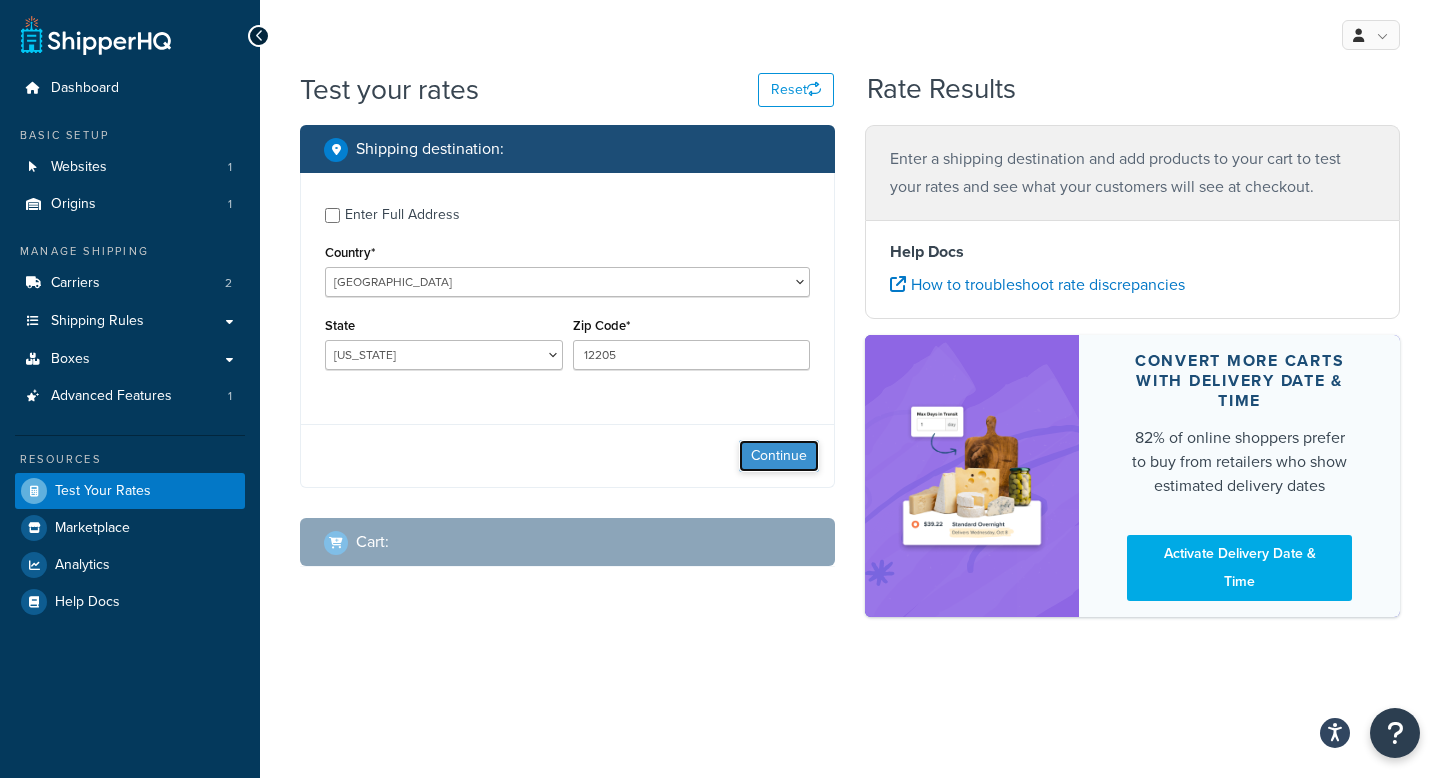 click on "Continue" at bounding box center (779, 456) 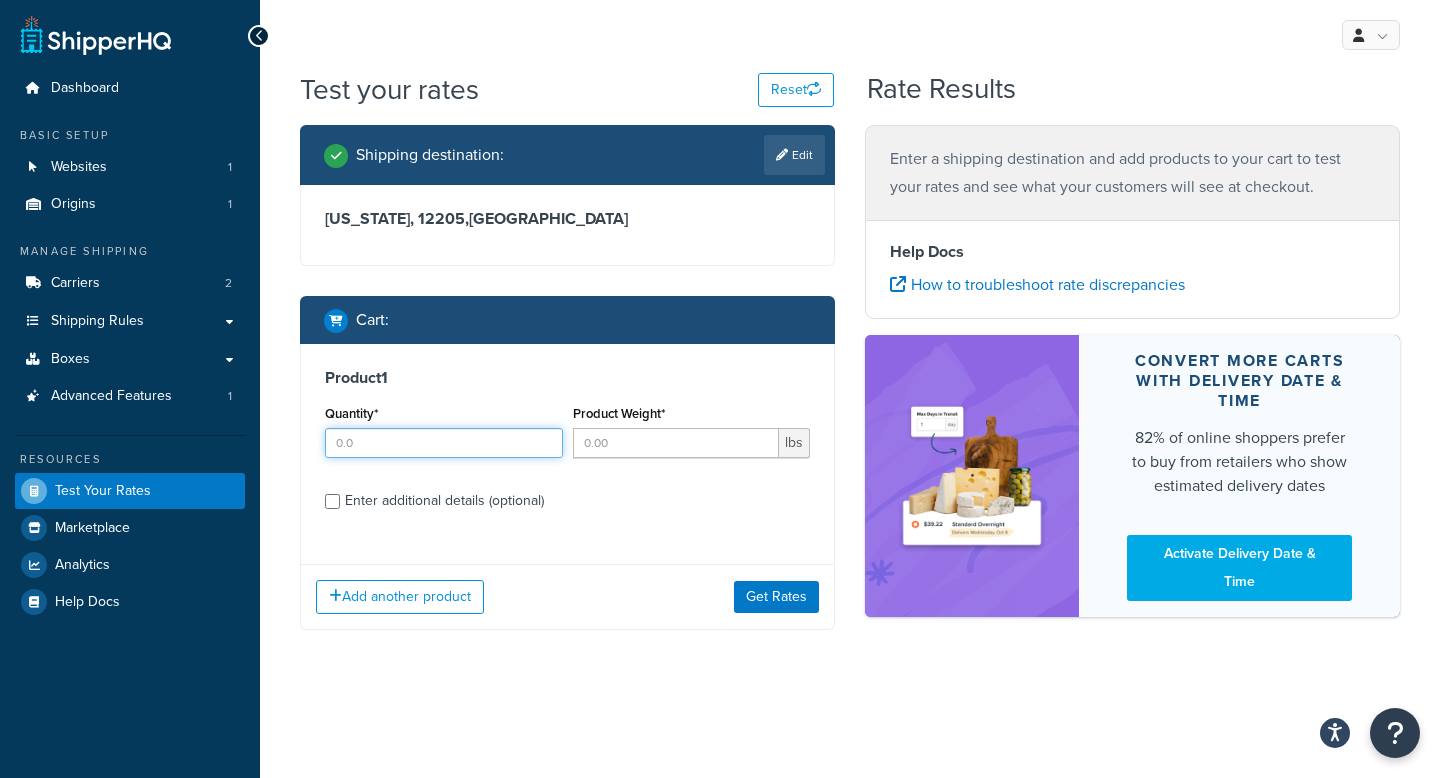 click on "Quantity*" at bounding box center [444, 443] 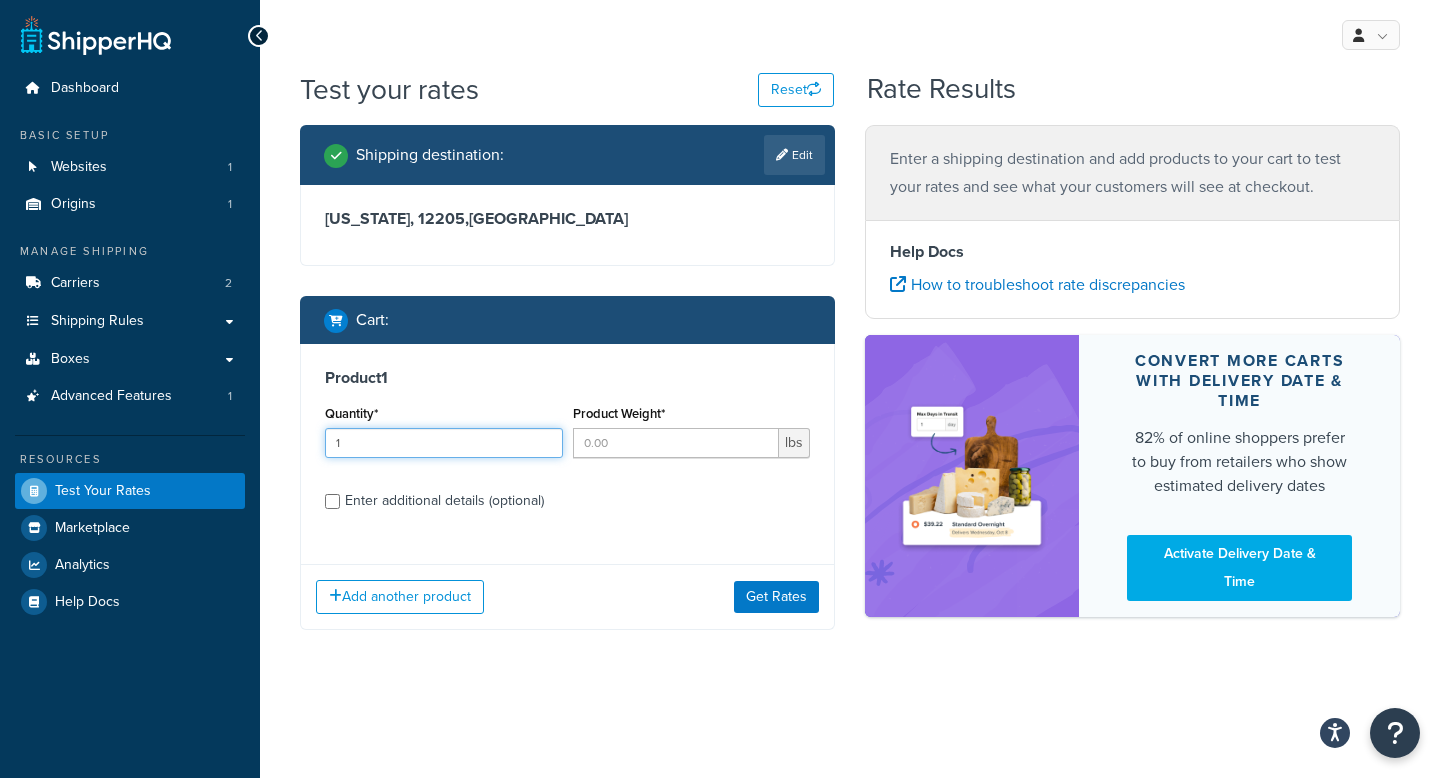 type on "1" 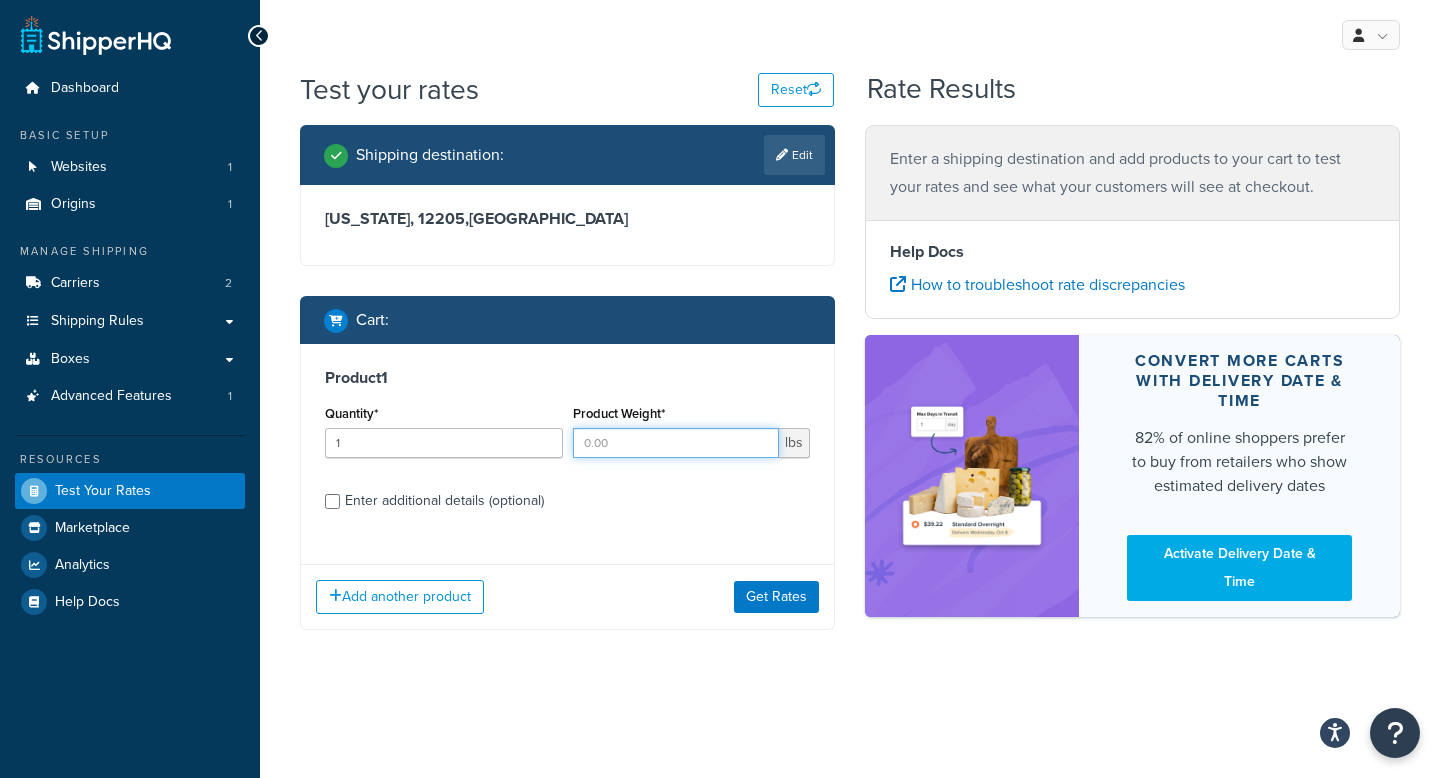 click on "Product Weight*" at bounding box center (676, 443) 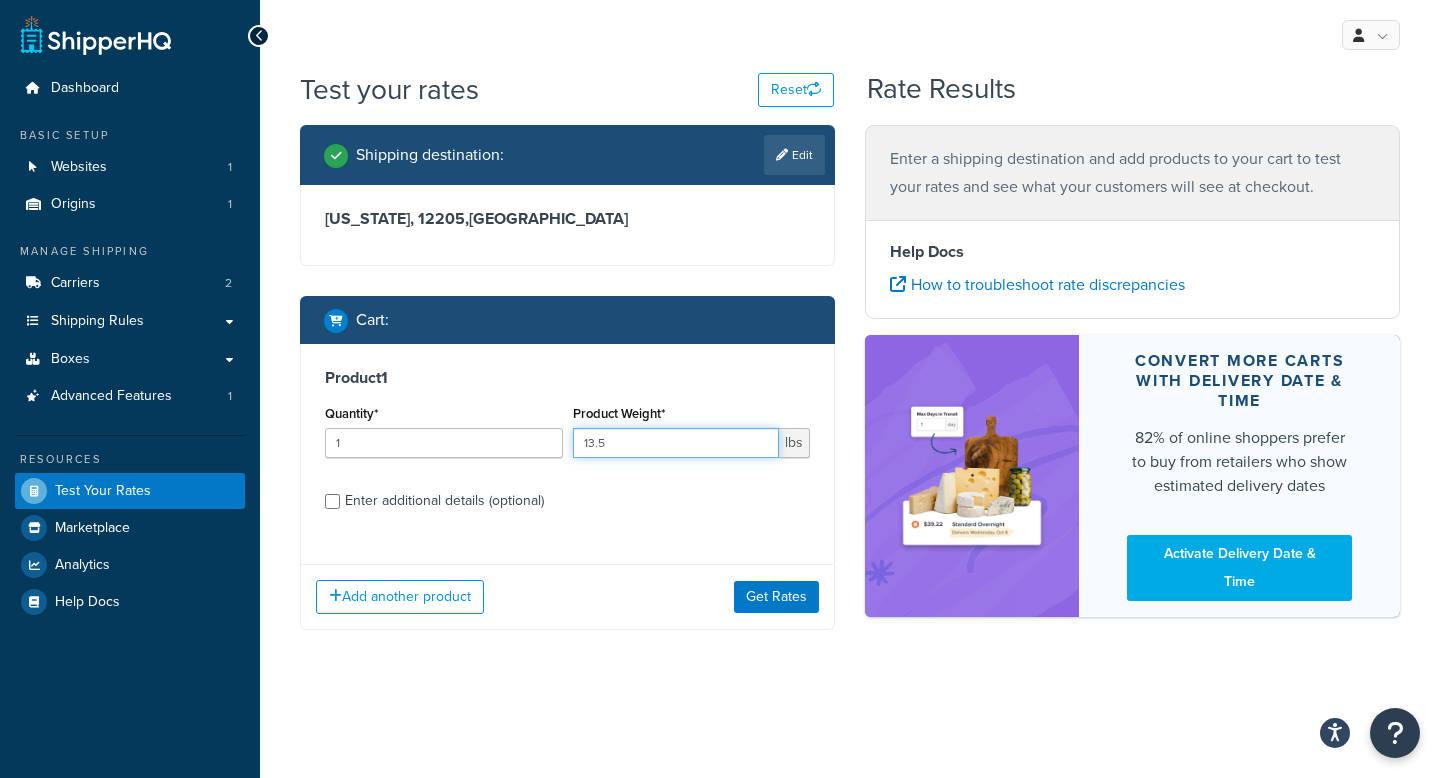 type on "13.5" 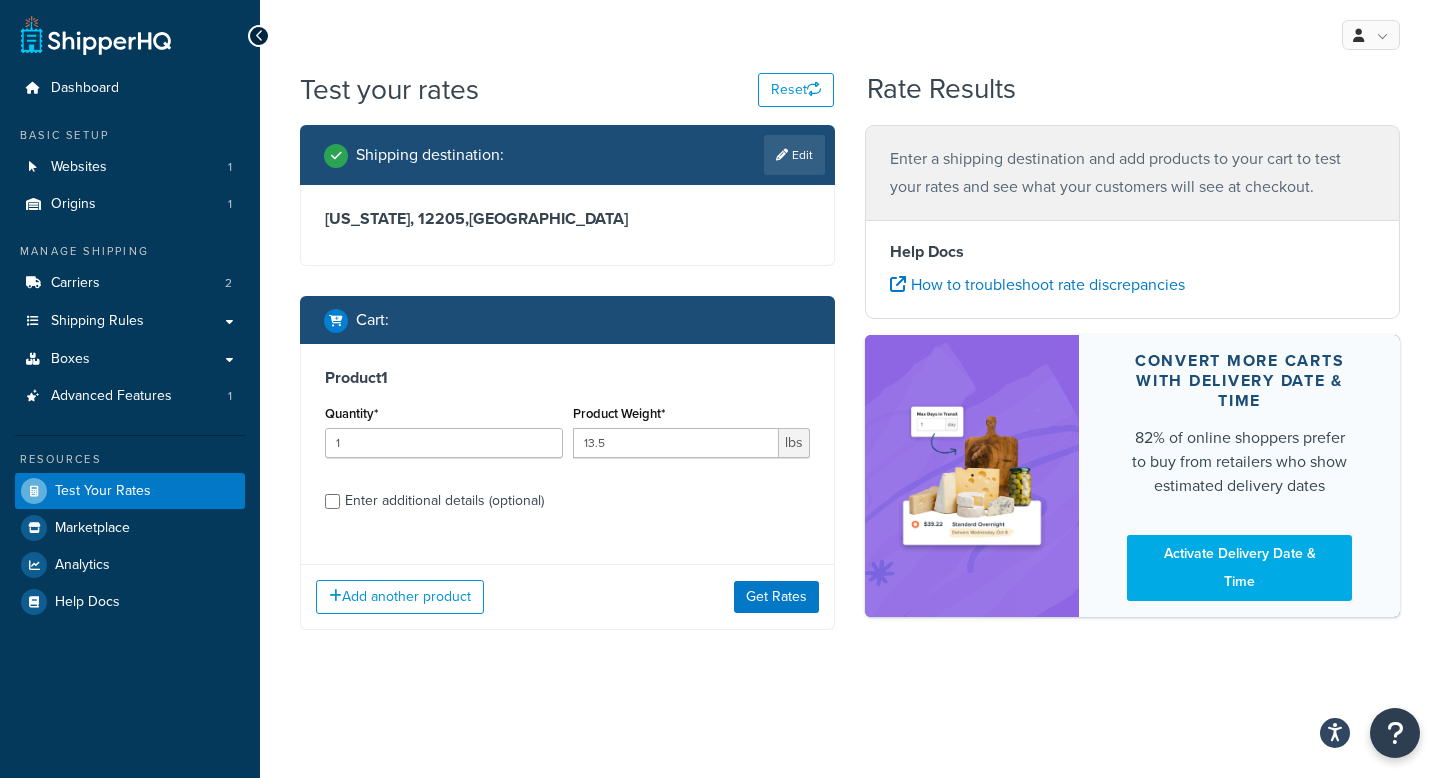 click on "Enter additional details (optional)" at bounding box center [444, 501] 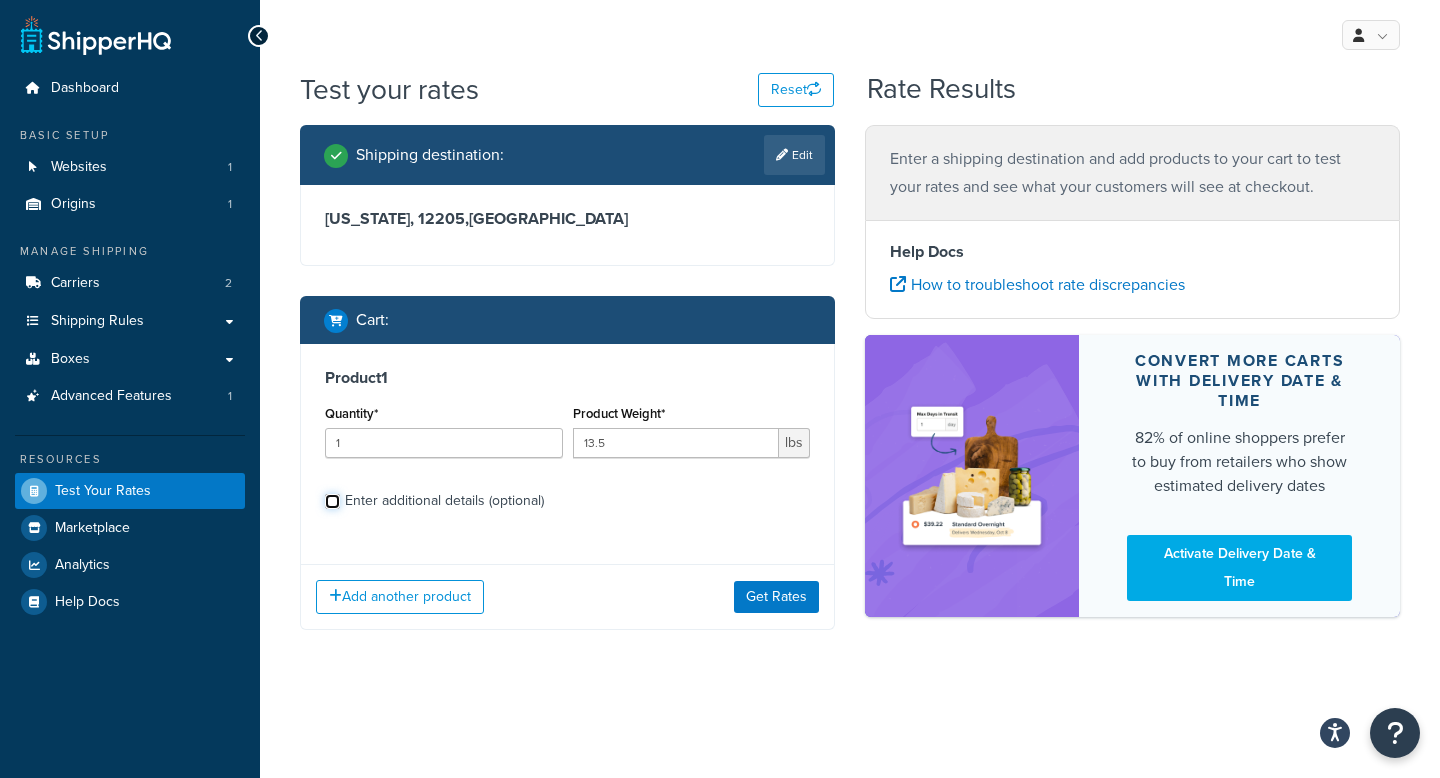 click on "Enter additional details (optional)" at bounding box center (332, 501) 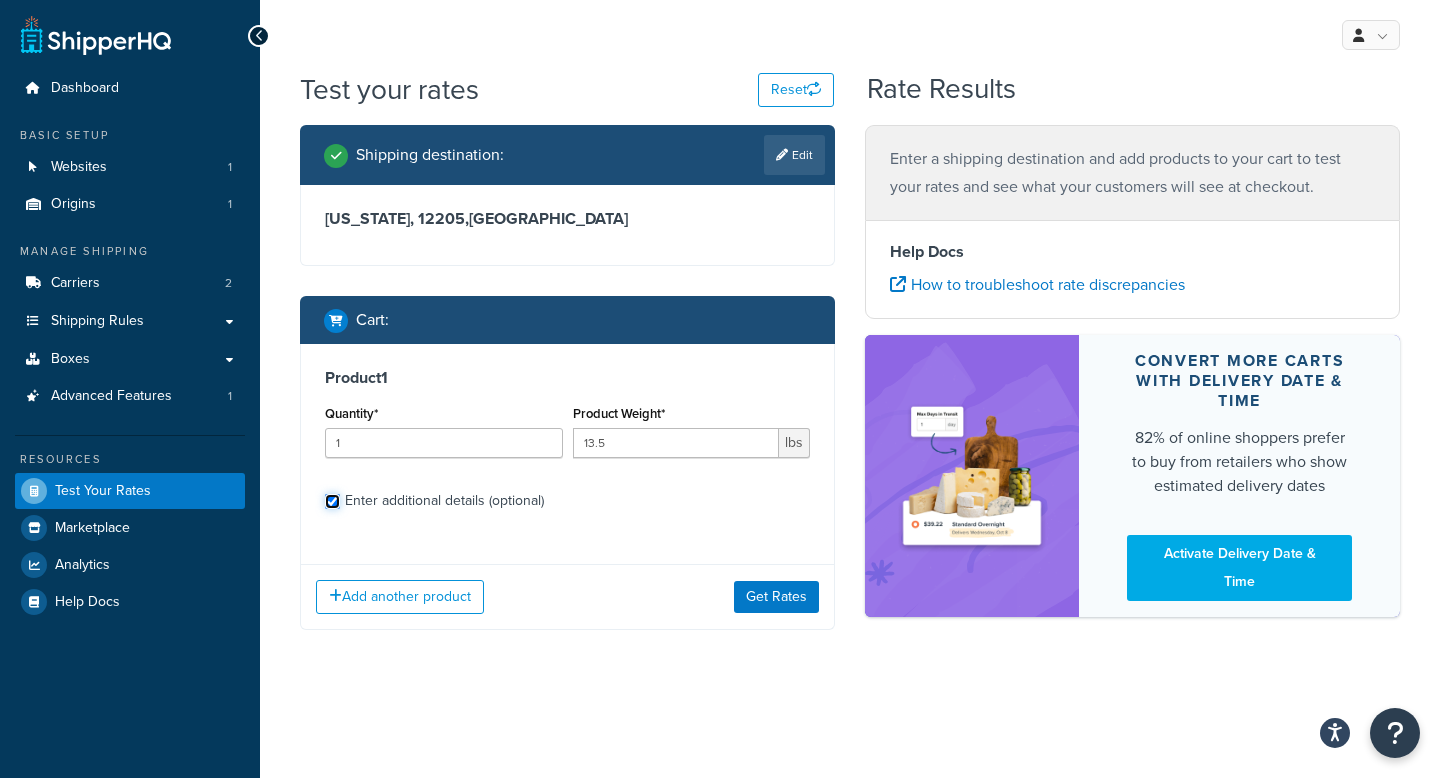 checkbox on "true" 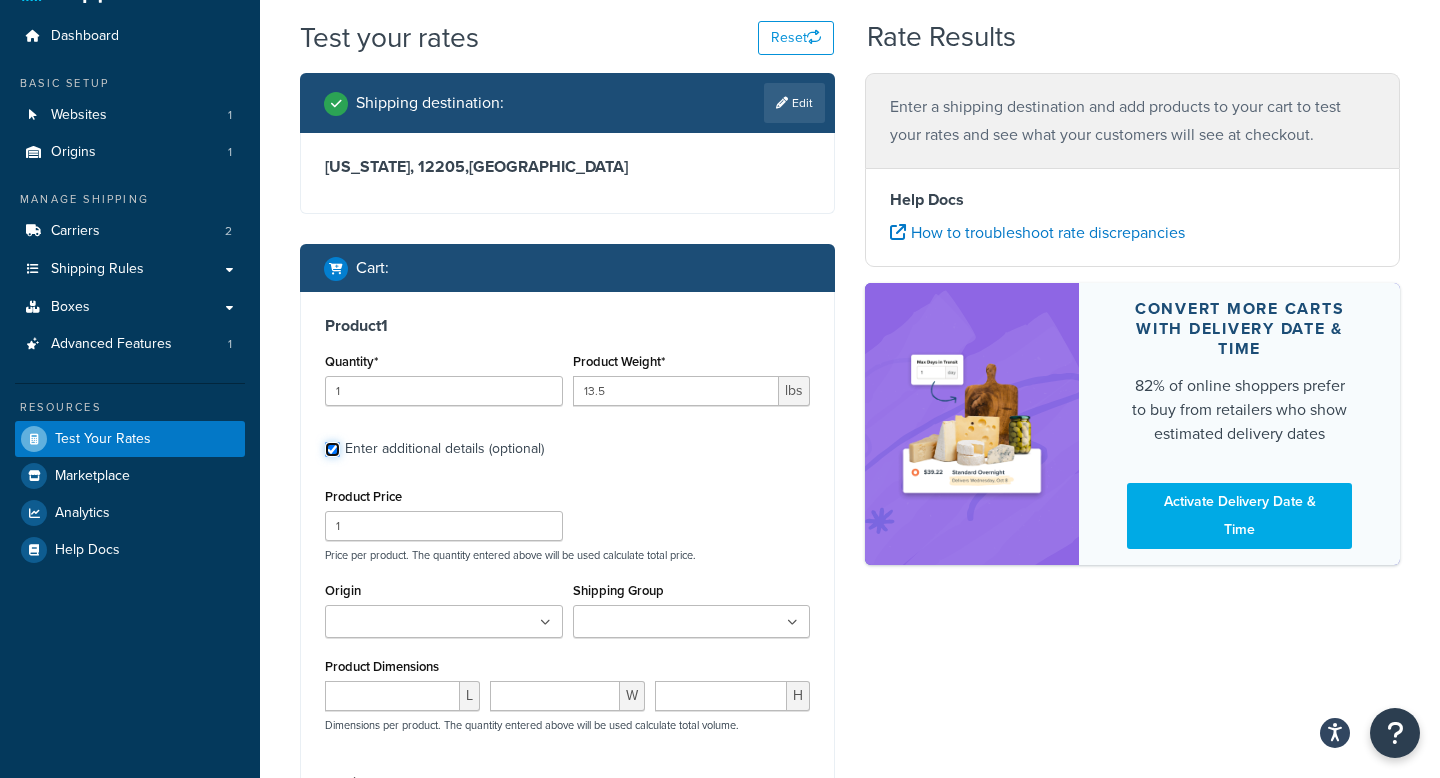 scroll, scrollTop: 130, scrollLeft: 0, axis: vertical 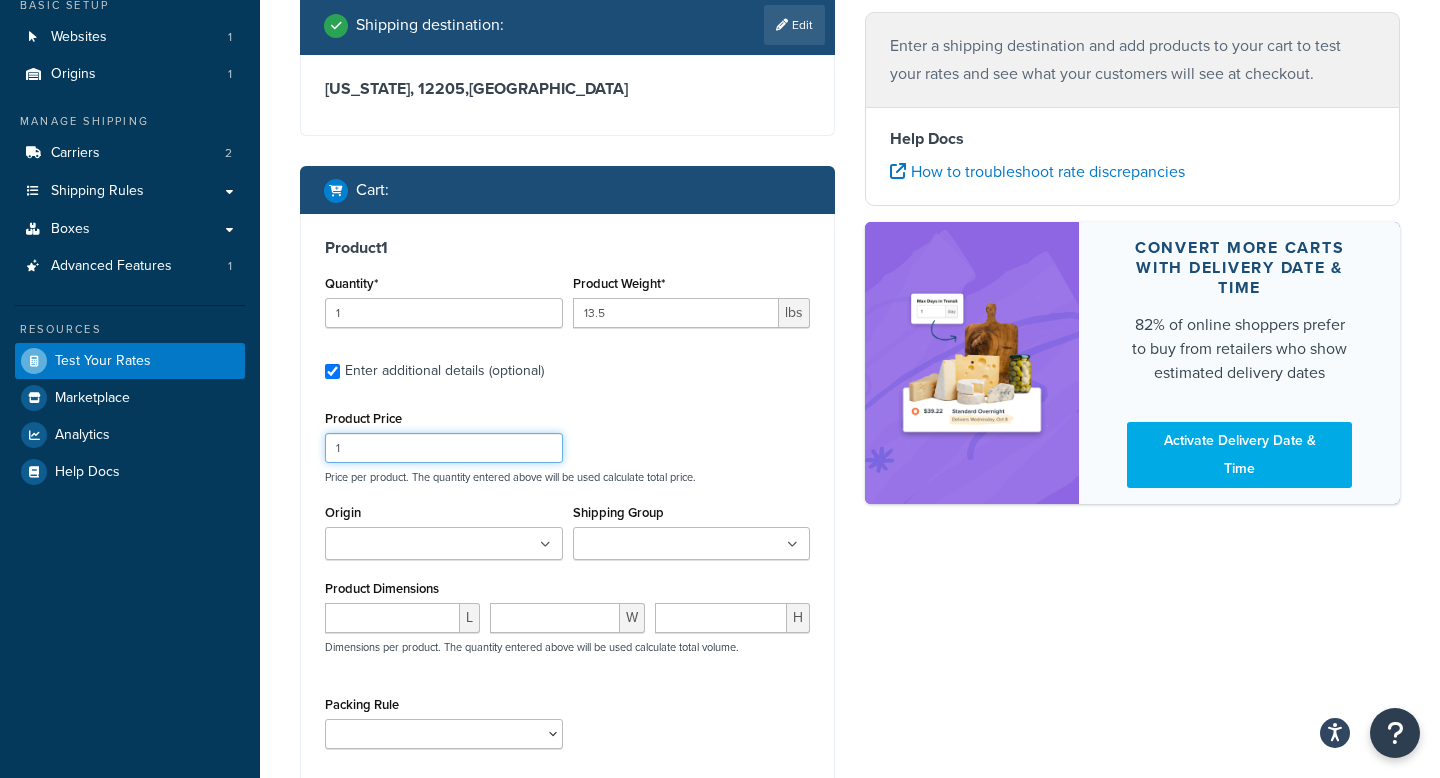 drag, startPoint x: 417, startPoint y: 453, endPoint x: 327, endPoint y: 451, distance: 90.02222 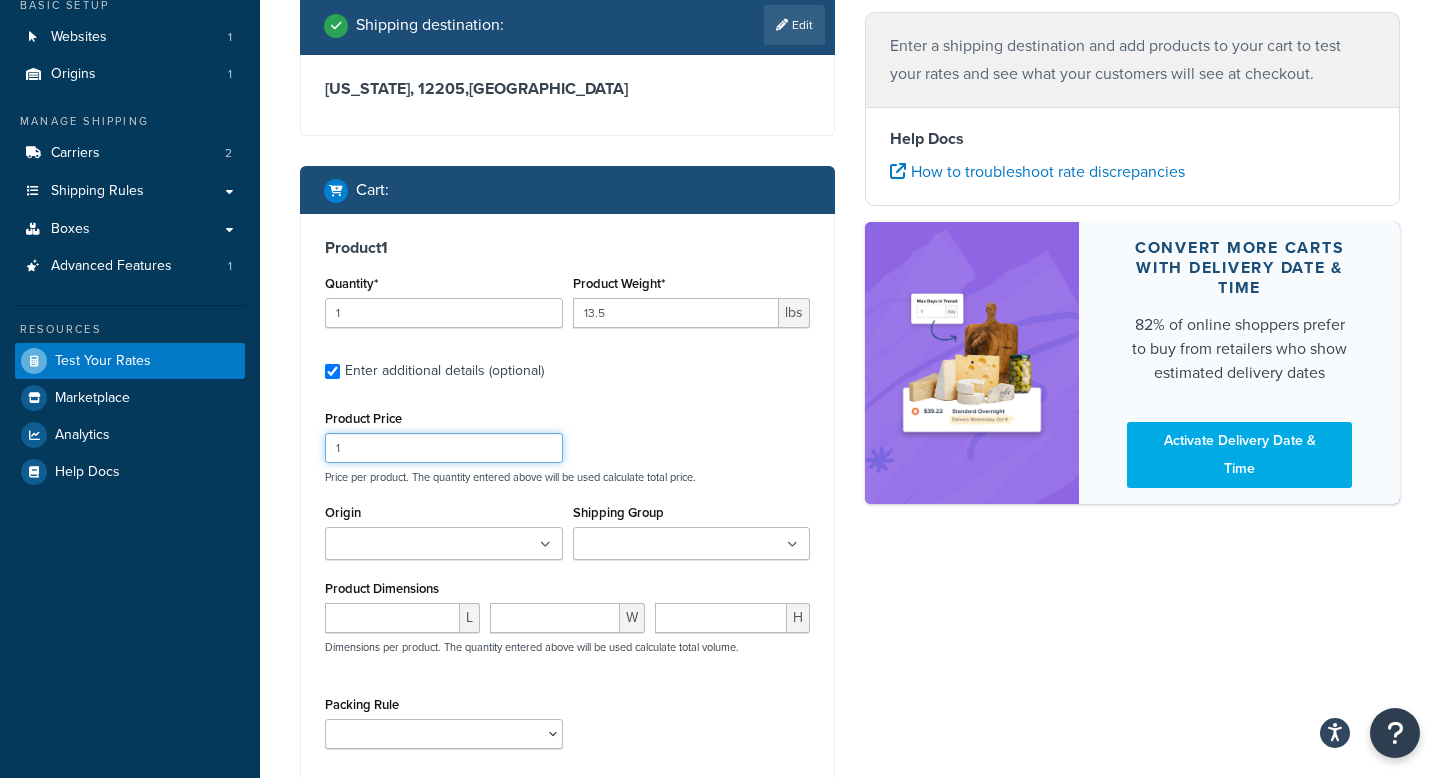 click on "1" at bounding box center (444, 448) 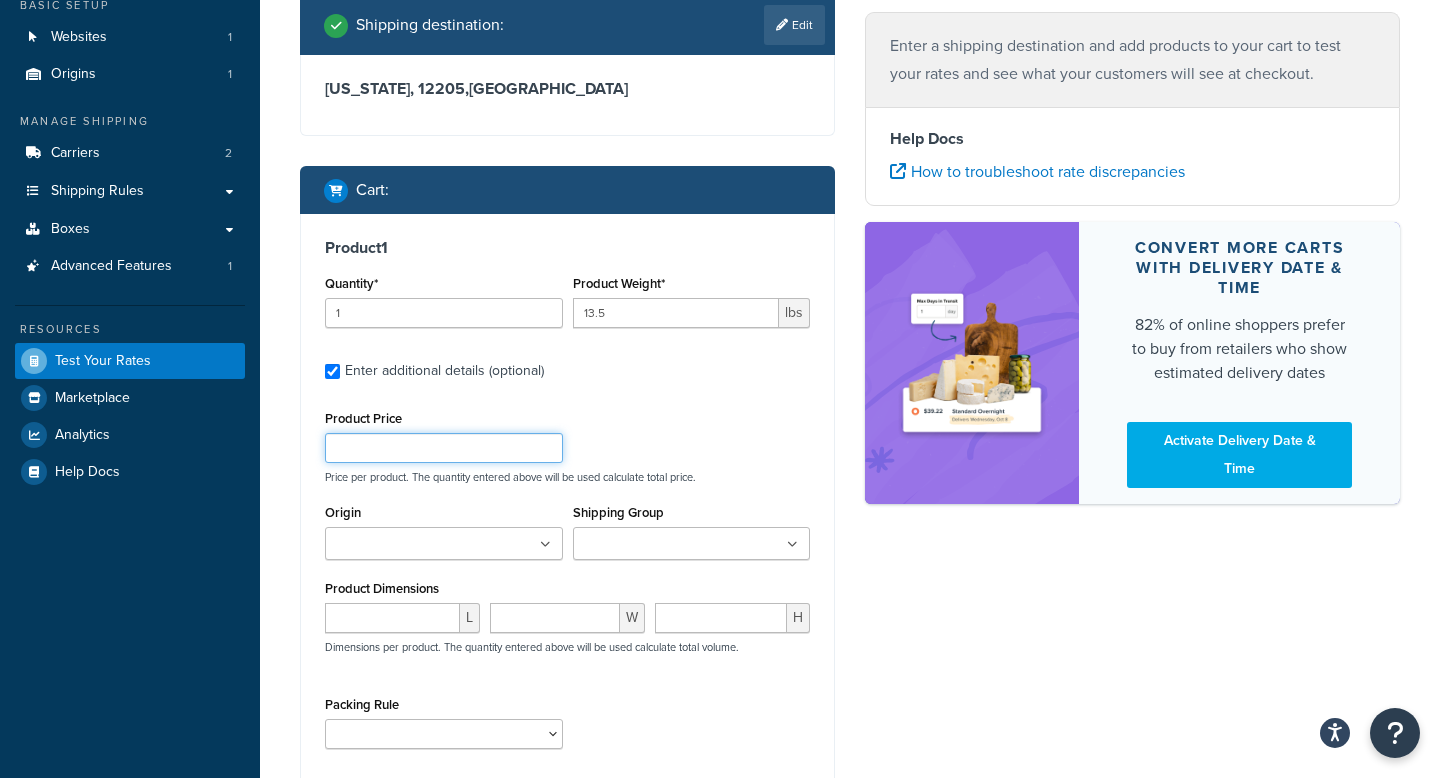 type 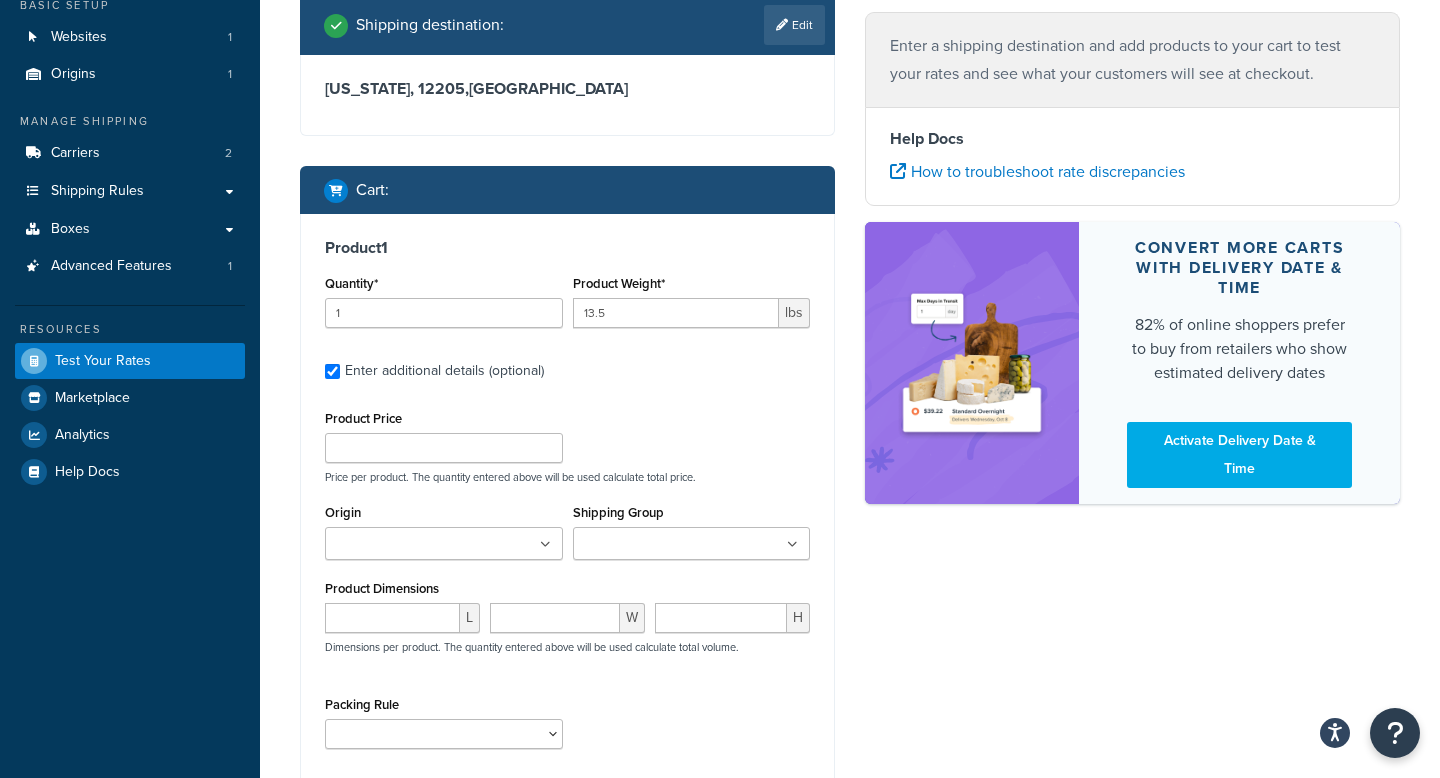 click on "Origin" at bounding box center [419, 545] 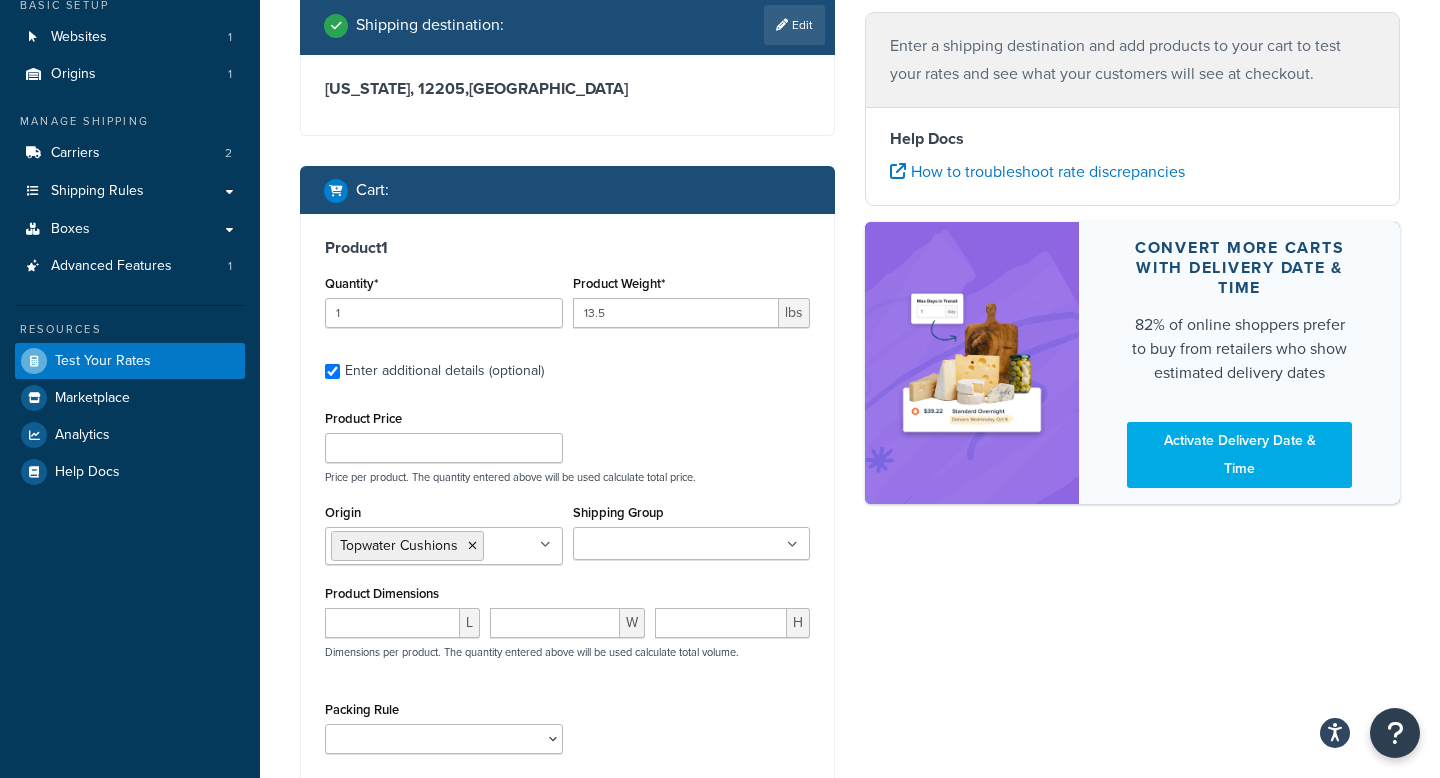 click on "Shipping Group" at bounding box center (667, 545) 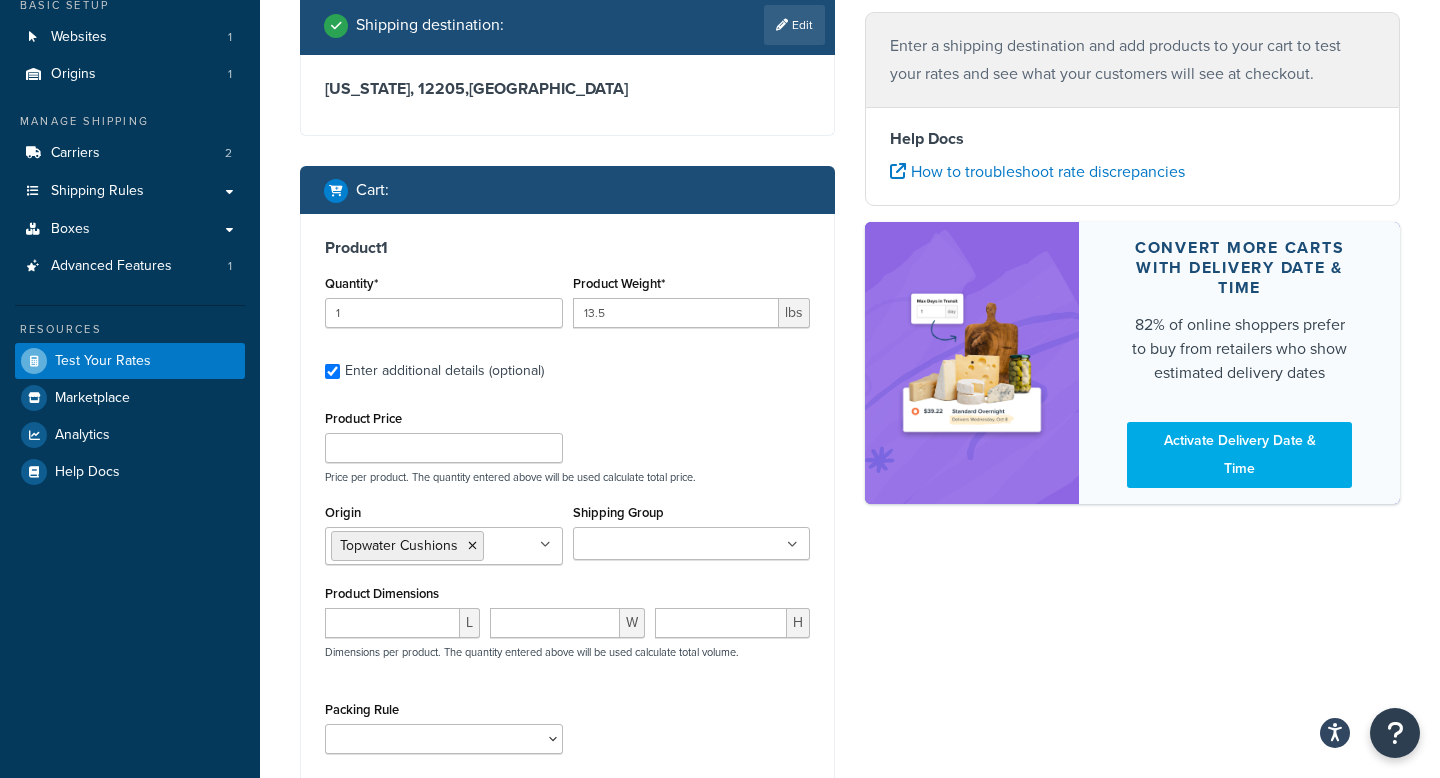 click on "Shipping Group   Large Medium Small" at bounding box center [692, 529] 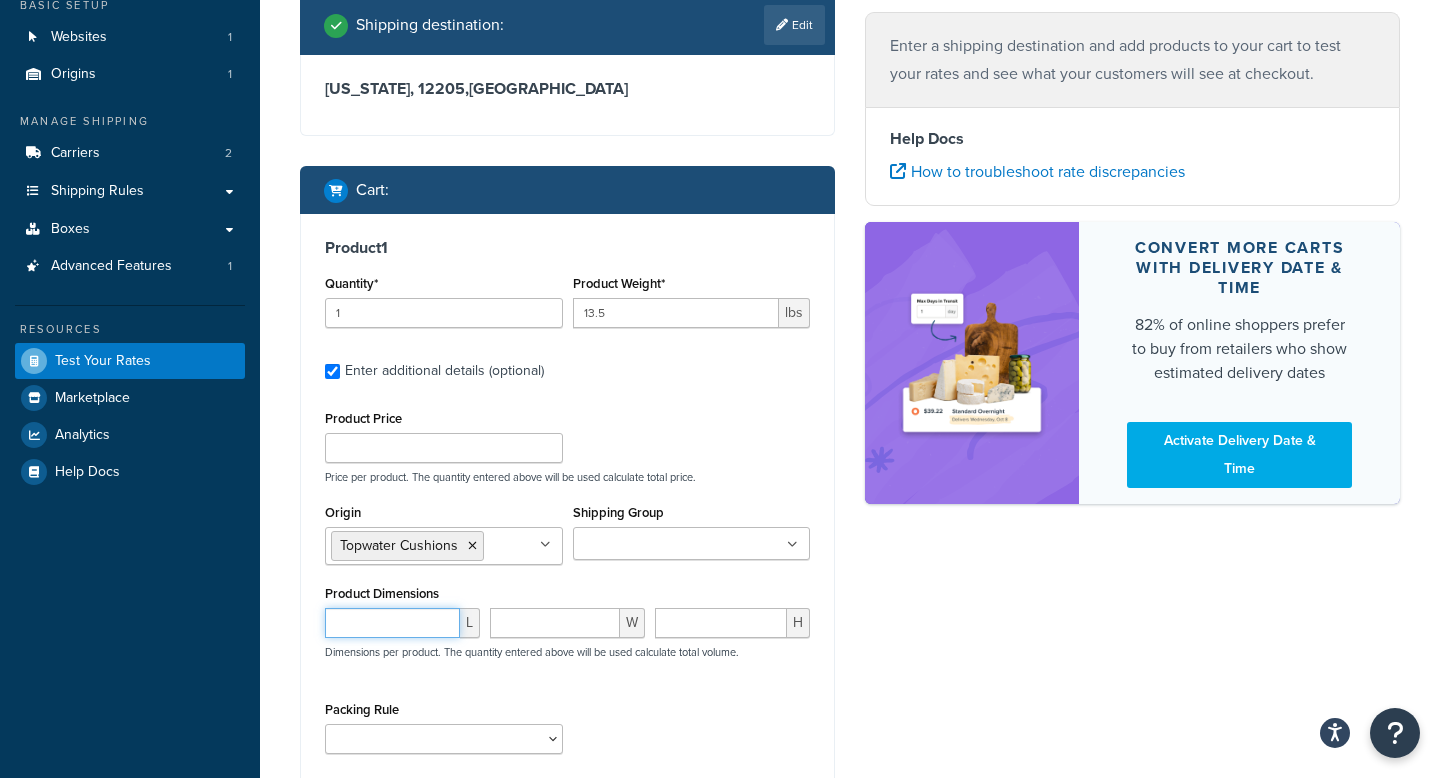 click at bounding box center (392, 623) 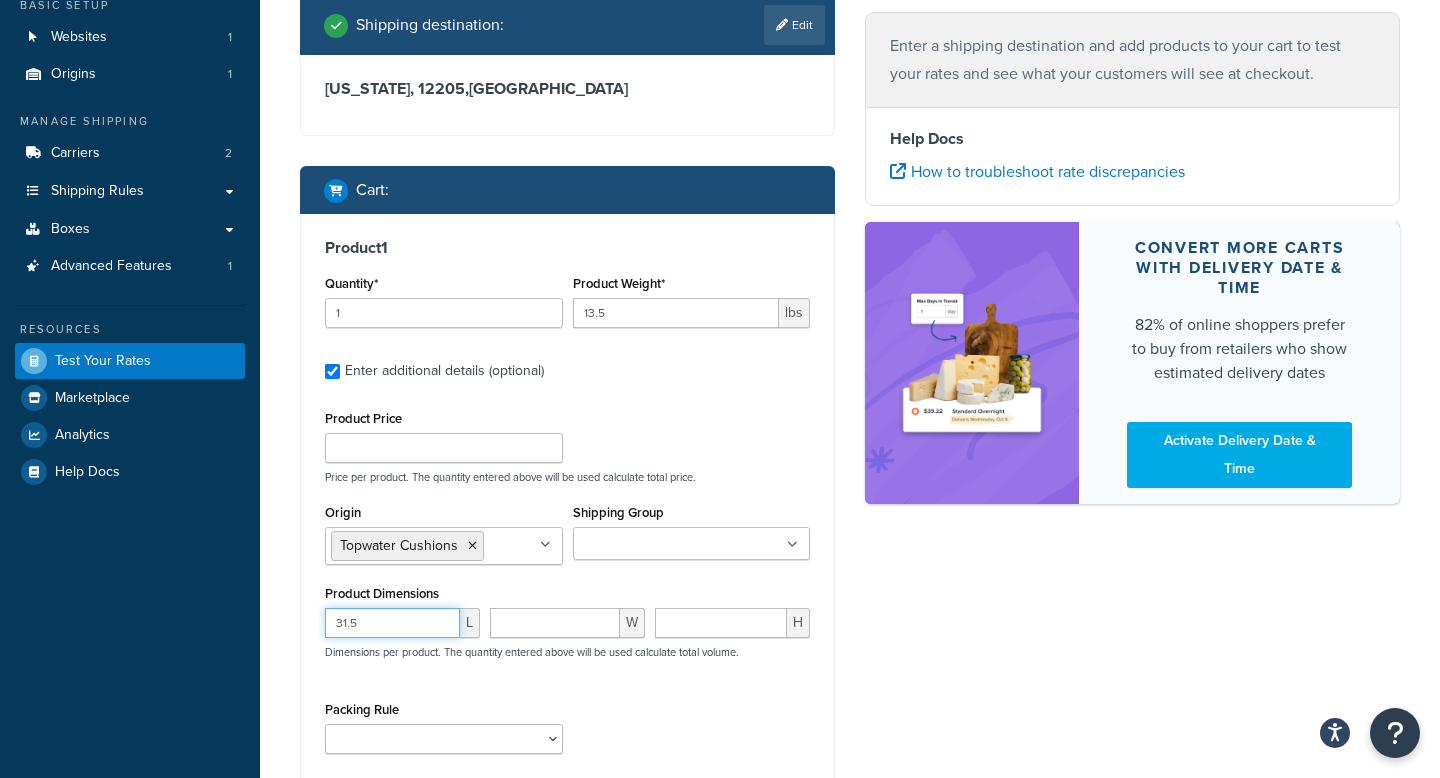 type on "31.5" 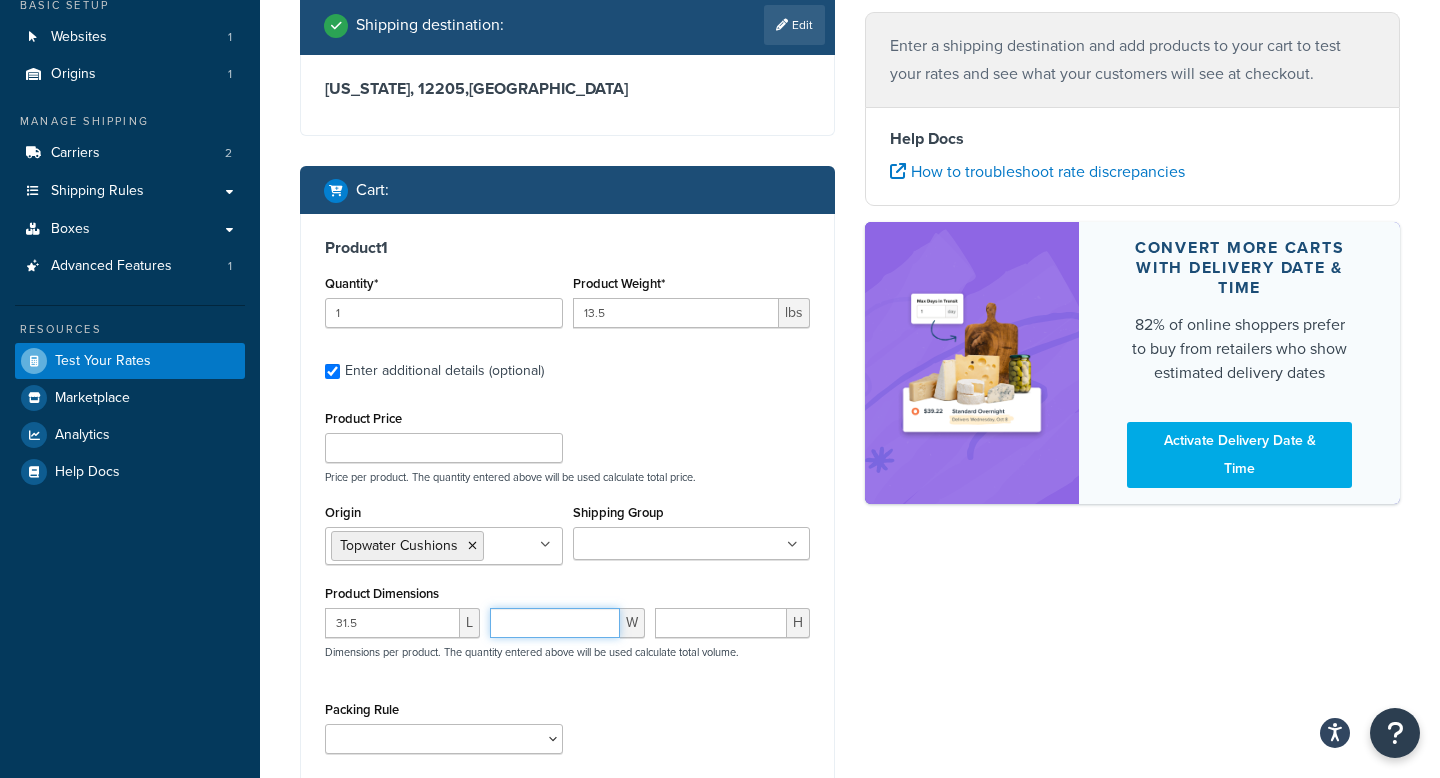 click at bounding box center [555, 623] 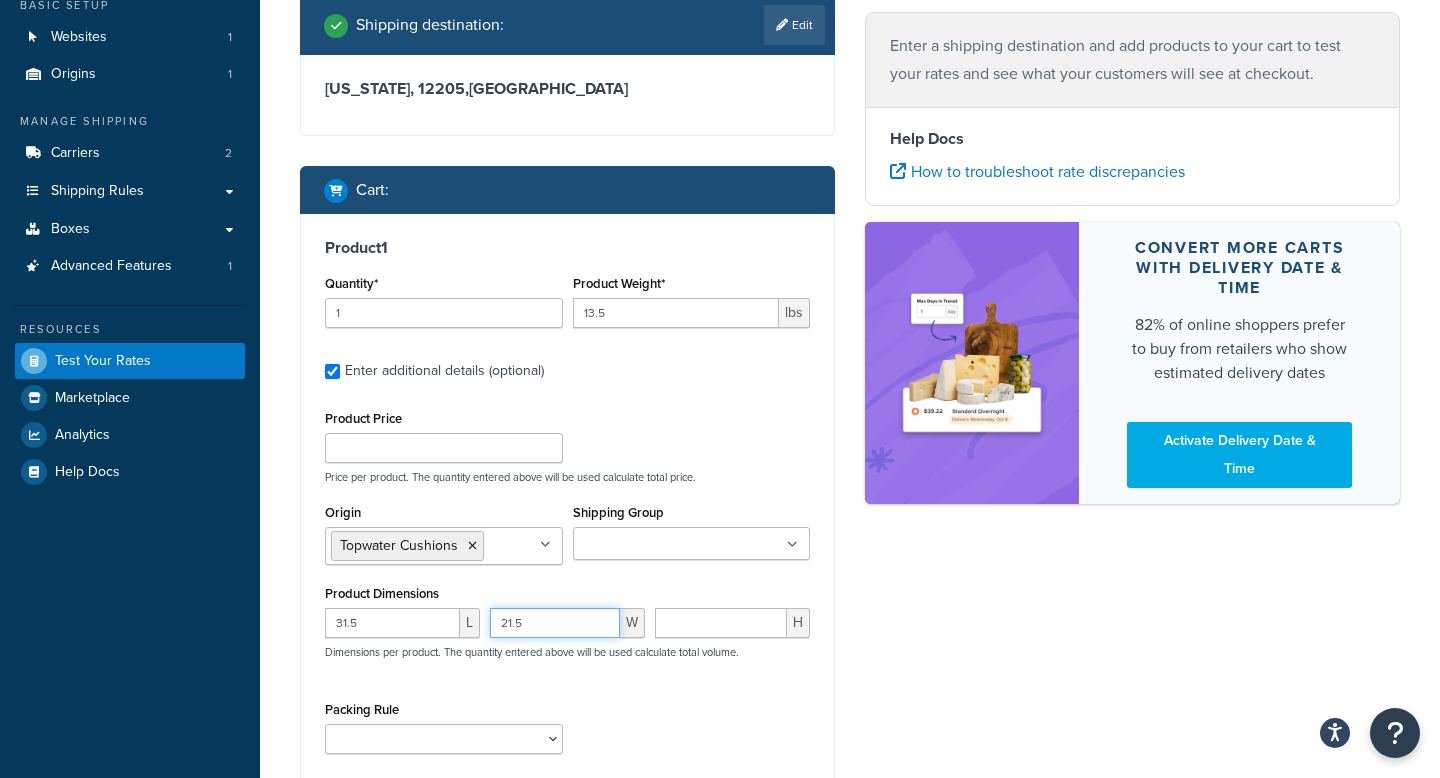type on "21.5" 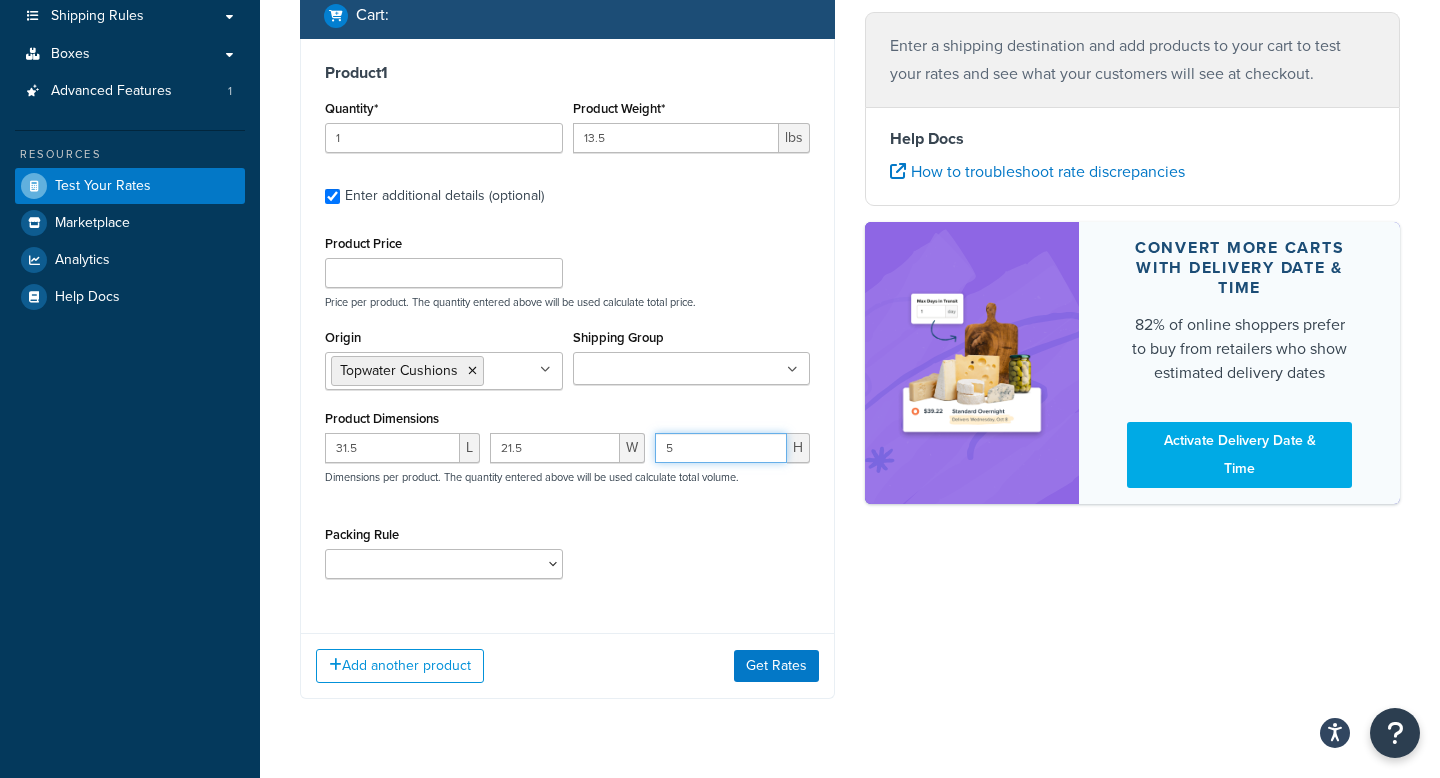 scroll, scrollTop: 358, scrollLeft: 0, axis: vertical 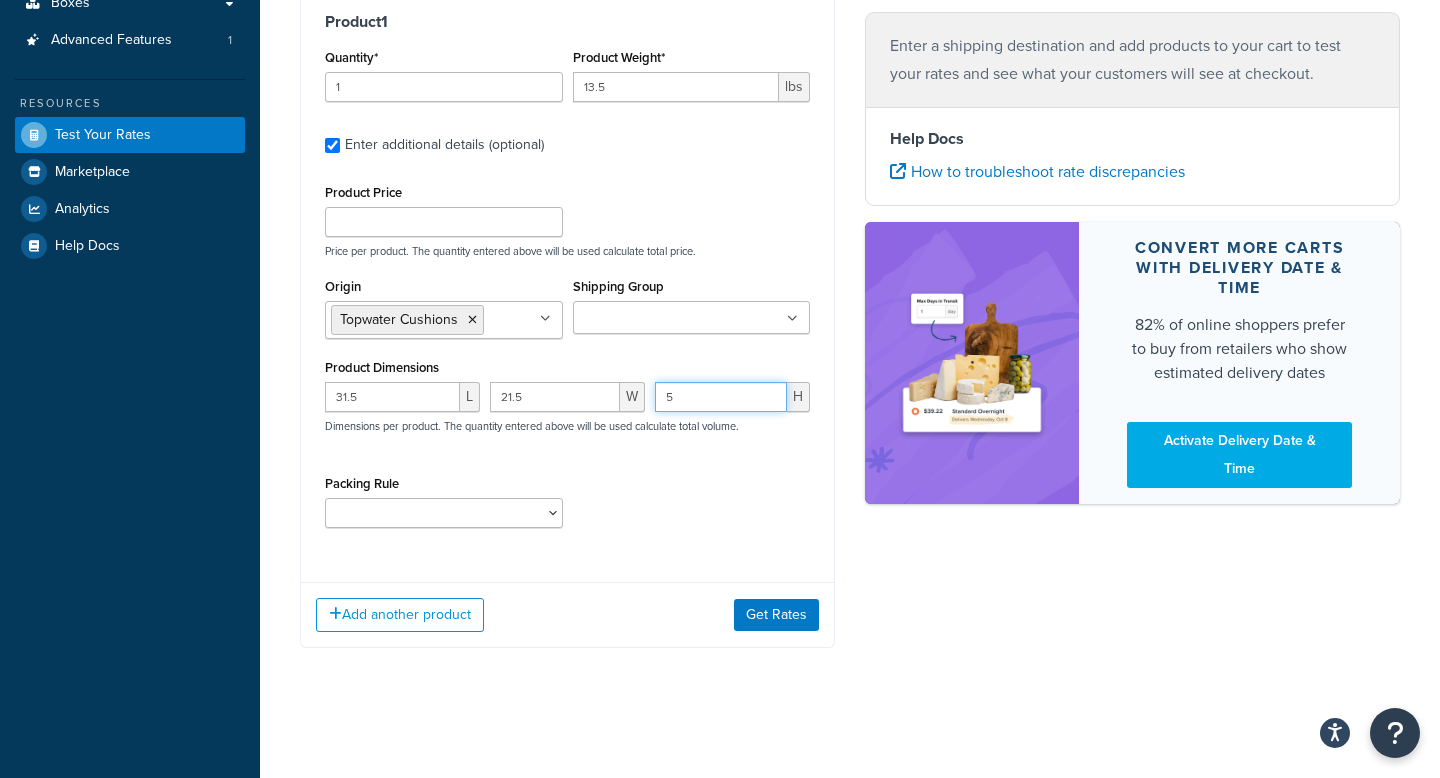type on "5" 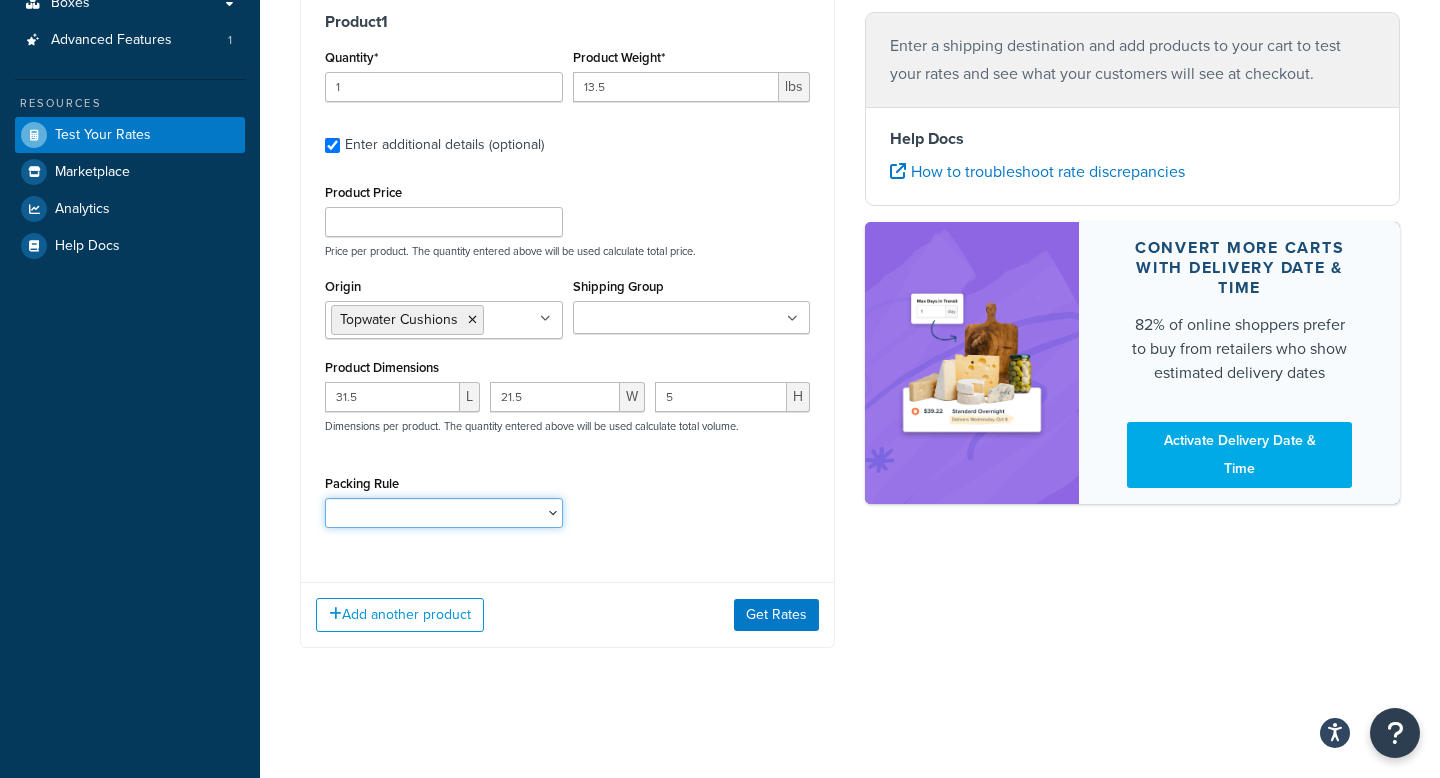 click on "Packing Rule" at bounding box center [444, 513] 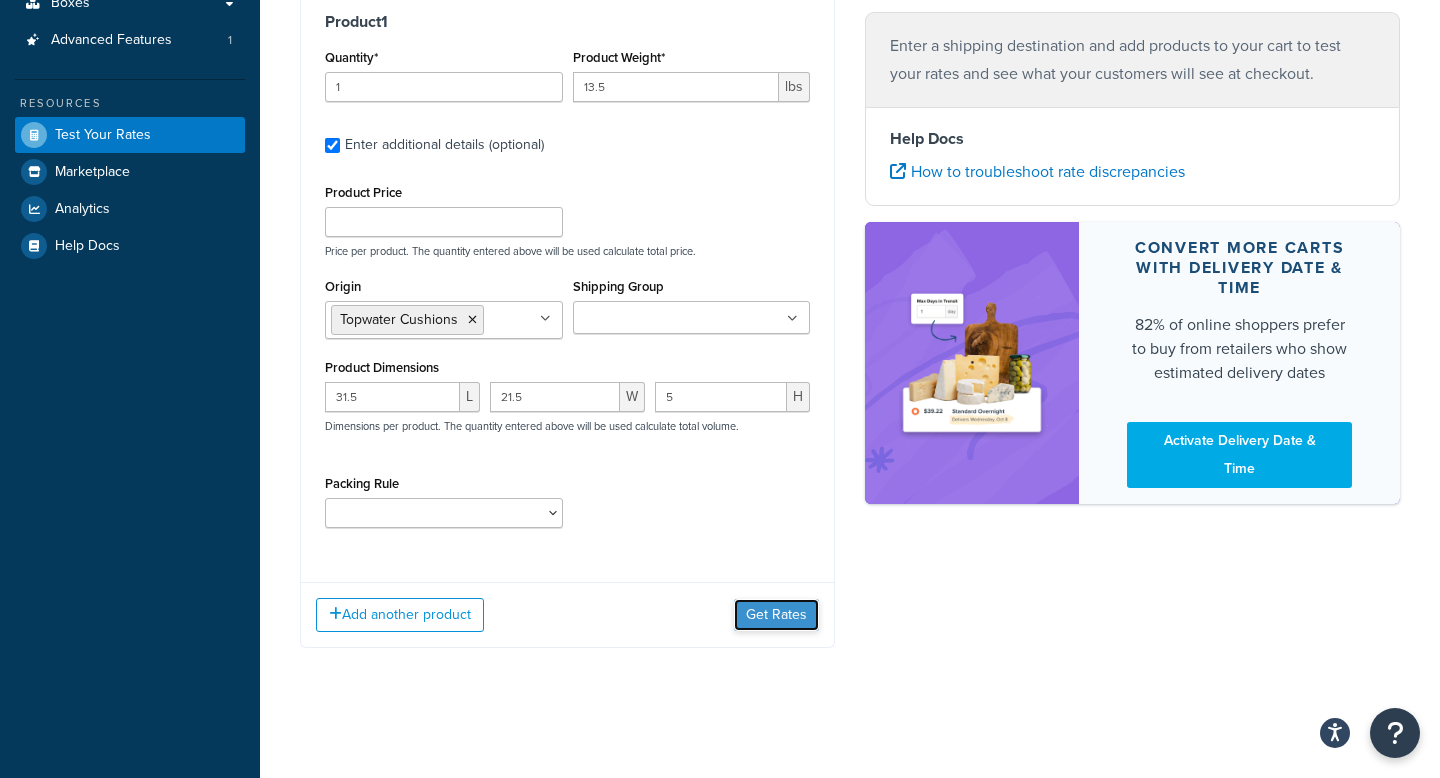 click on "Get Rates" at bounding box center [776, 615] 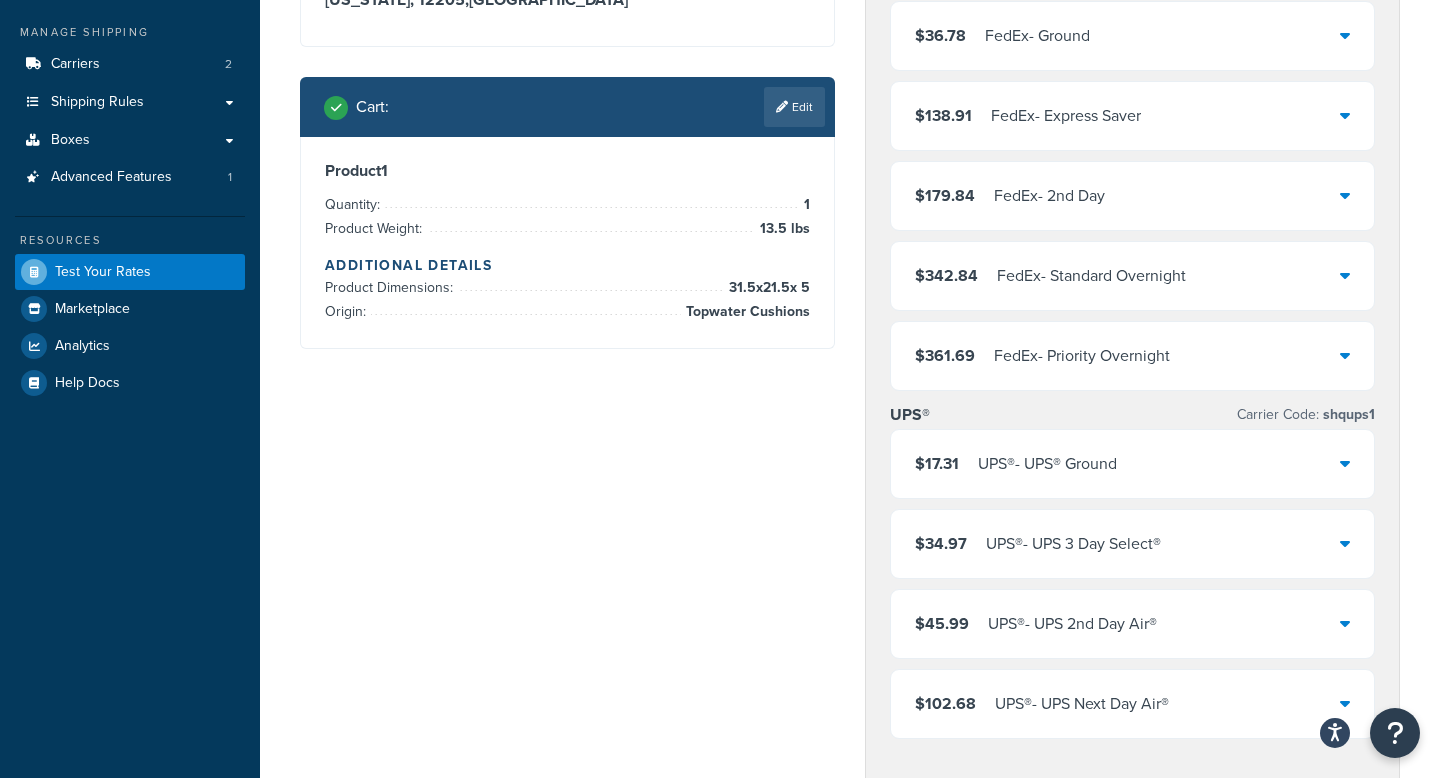 scroll, scrollTop: 210, scrollLeft: 0, axis: vertical 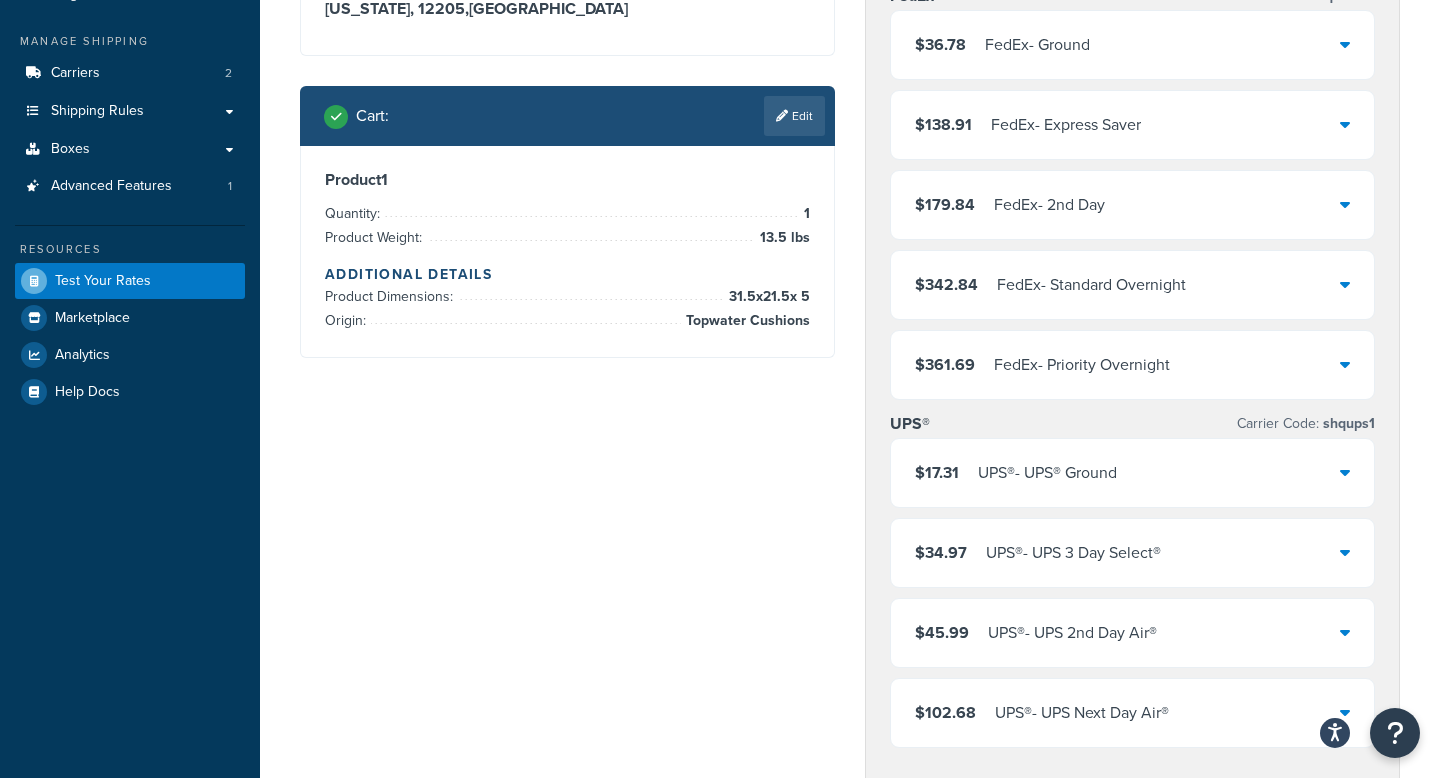 click on "$17.31 UPS®  -   UPS® Ground" at bounding box center (1132, 473) 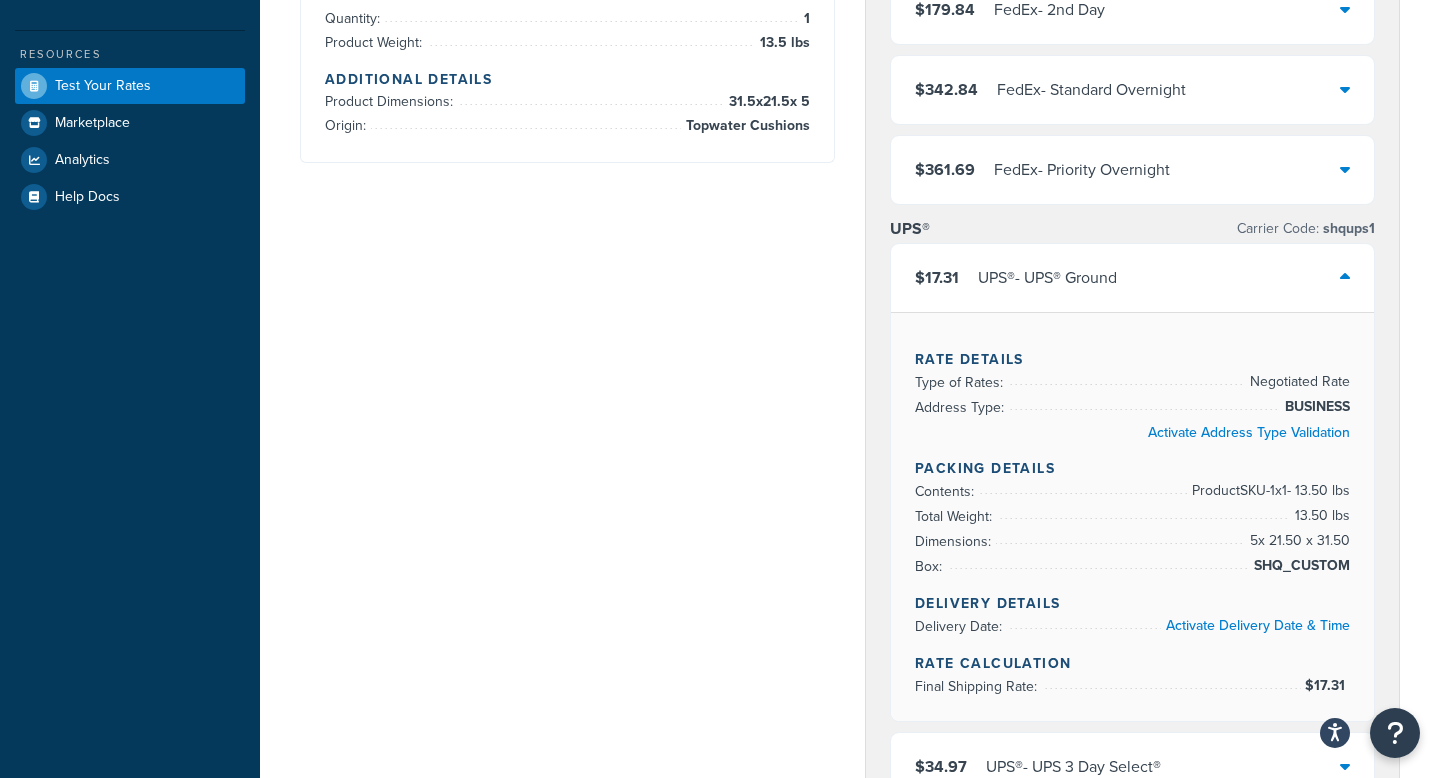 scroll, scrollTop: 416, scrollLeft: 0, axis: vertical 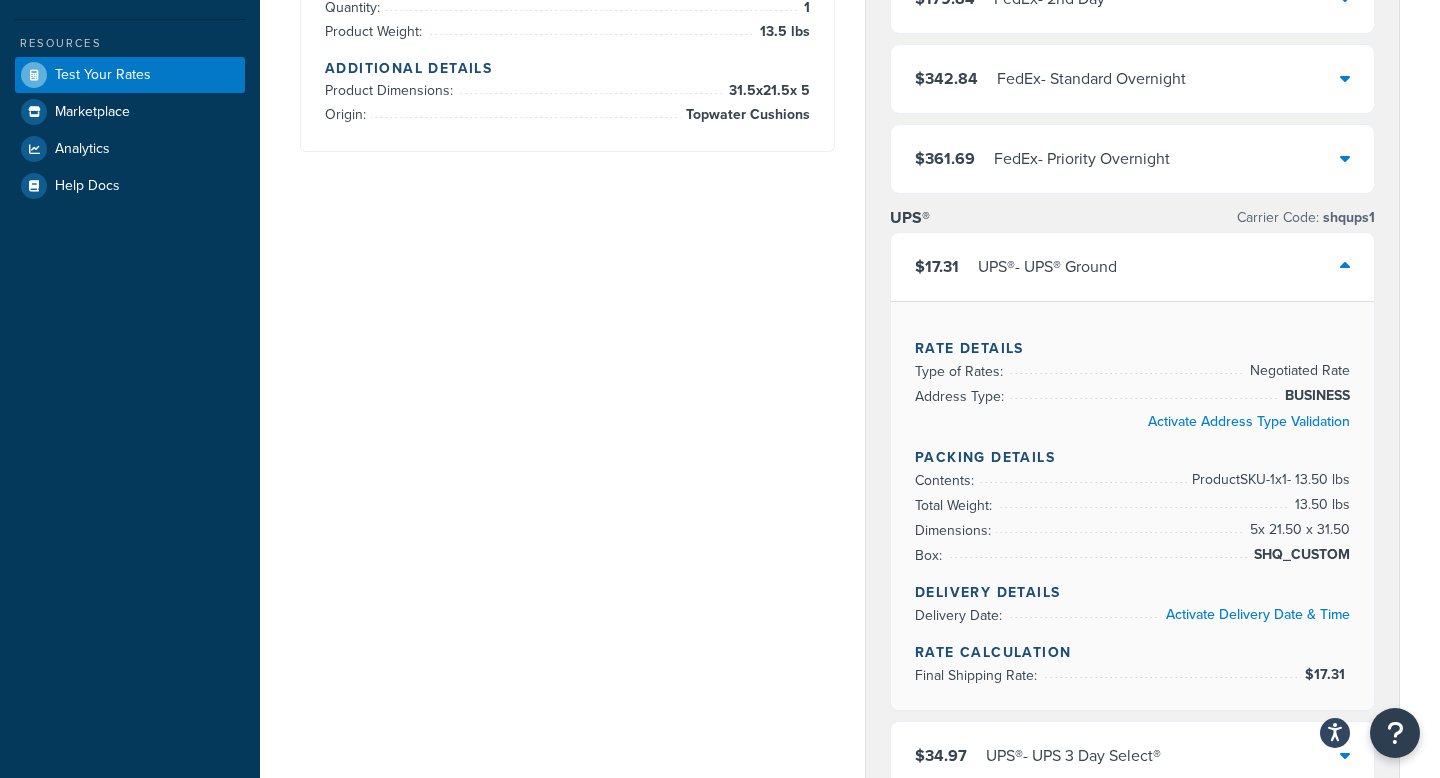 click on "SHQ_CUSTOM" at bounding box center [1299, 555] 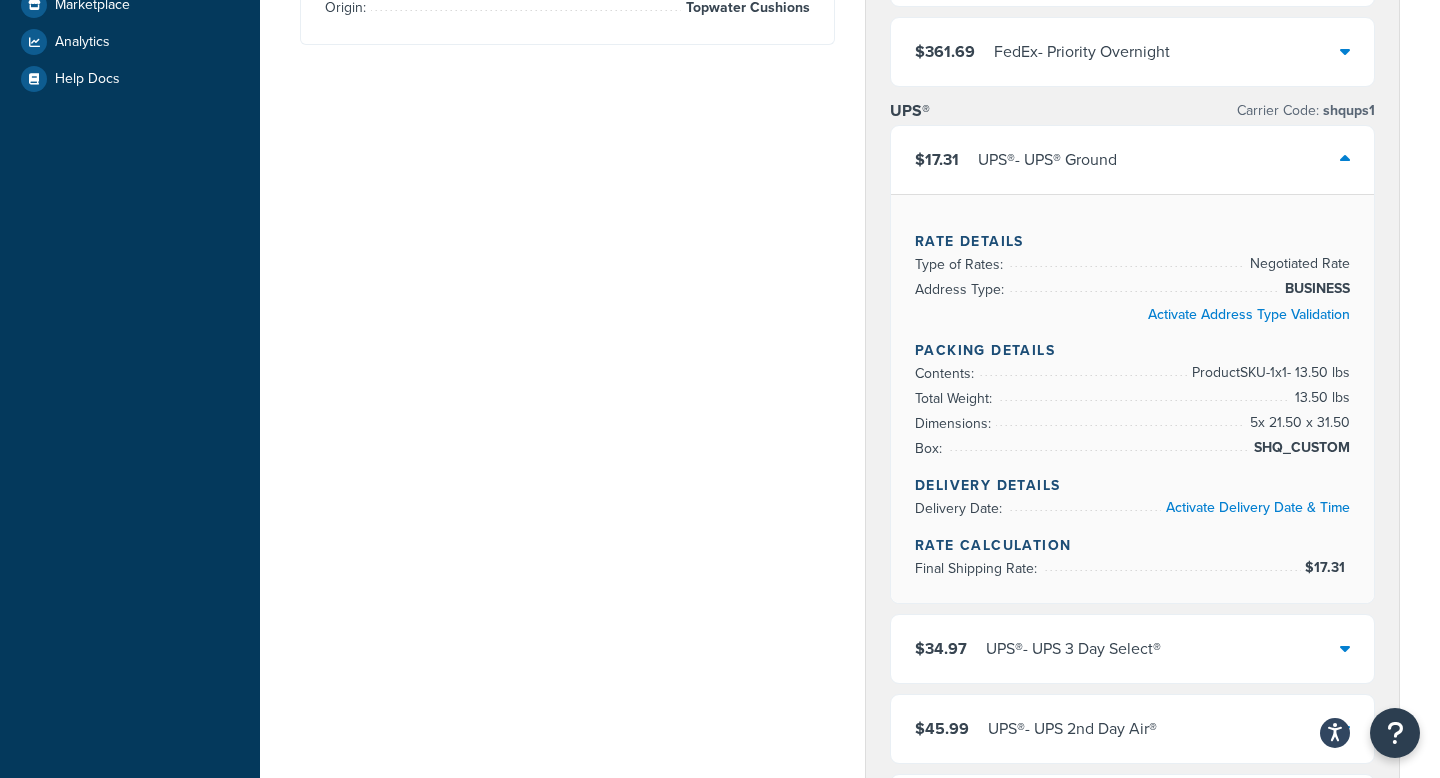 scroll, scrollTop: 507, scrollLeft: 0, axis: vertical 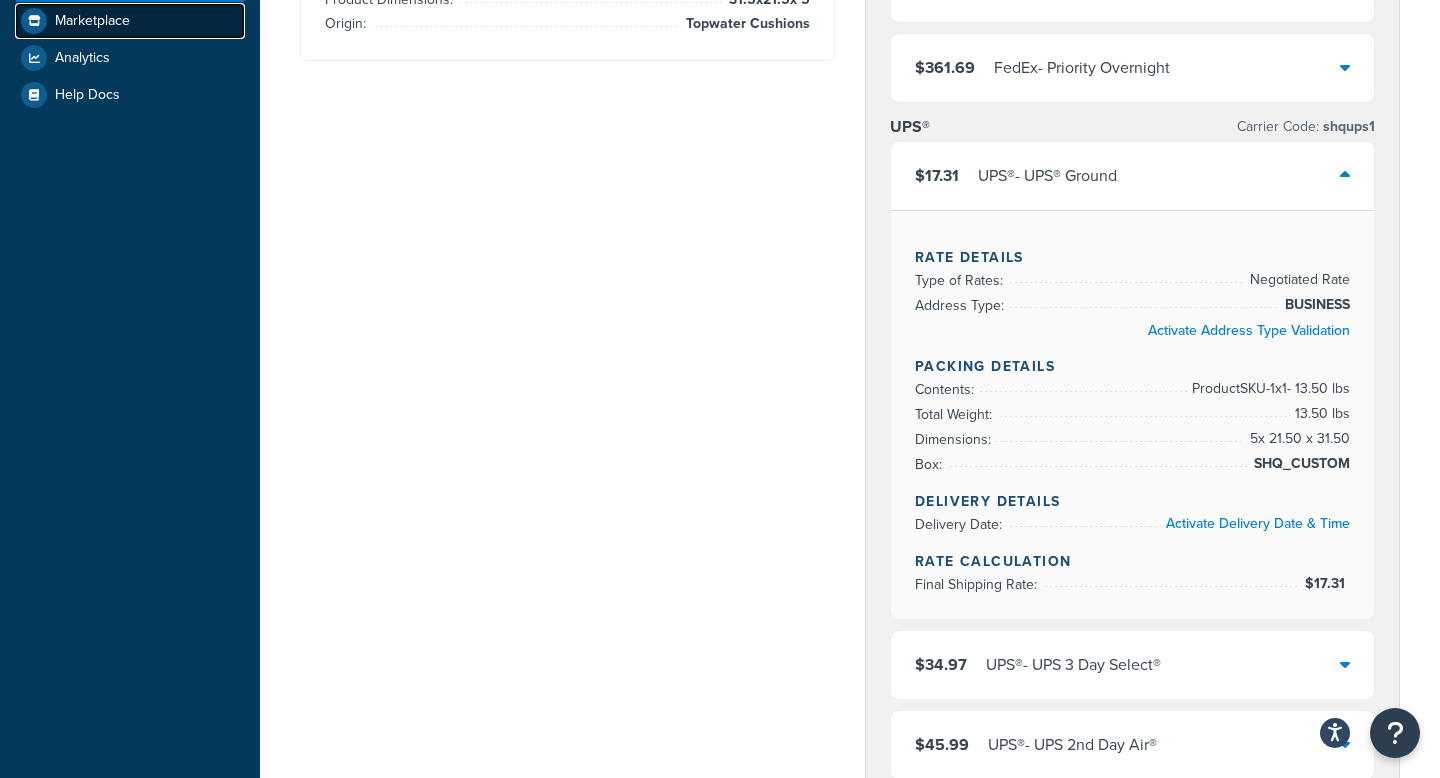 click on "Marketplace" at bounding box center [130, 21] 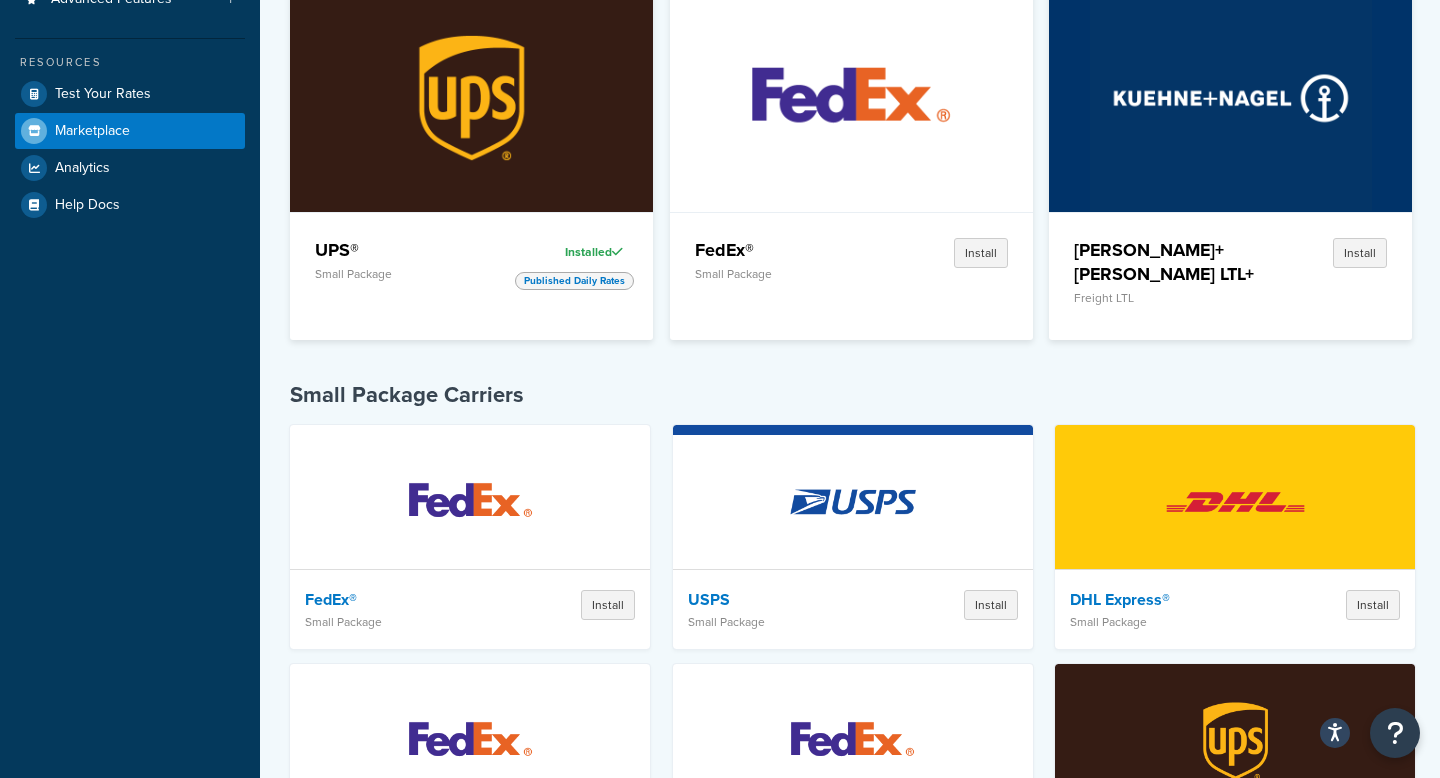scroll, scrollTop: 0, scrollLeft: 0, axis: both 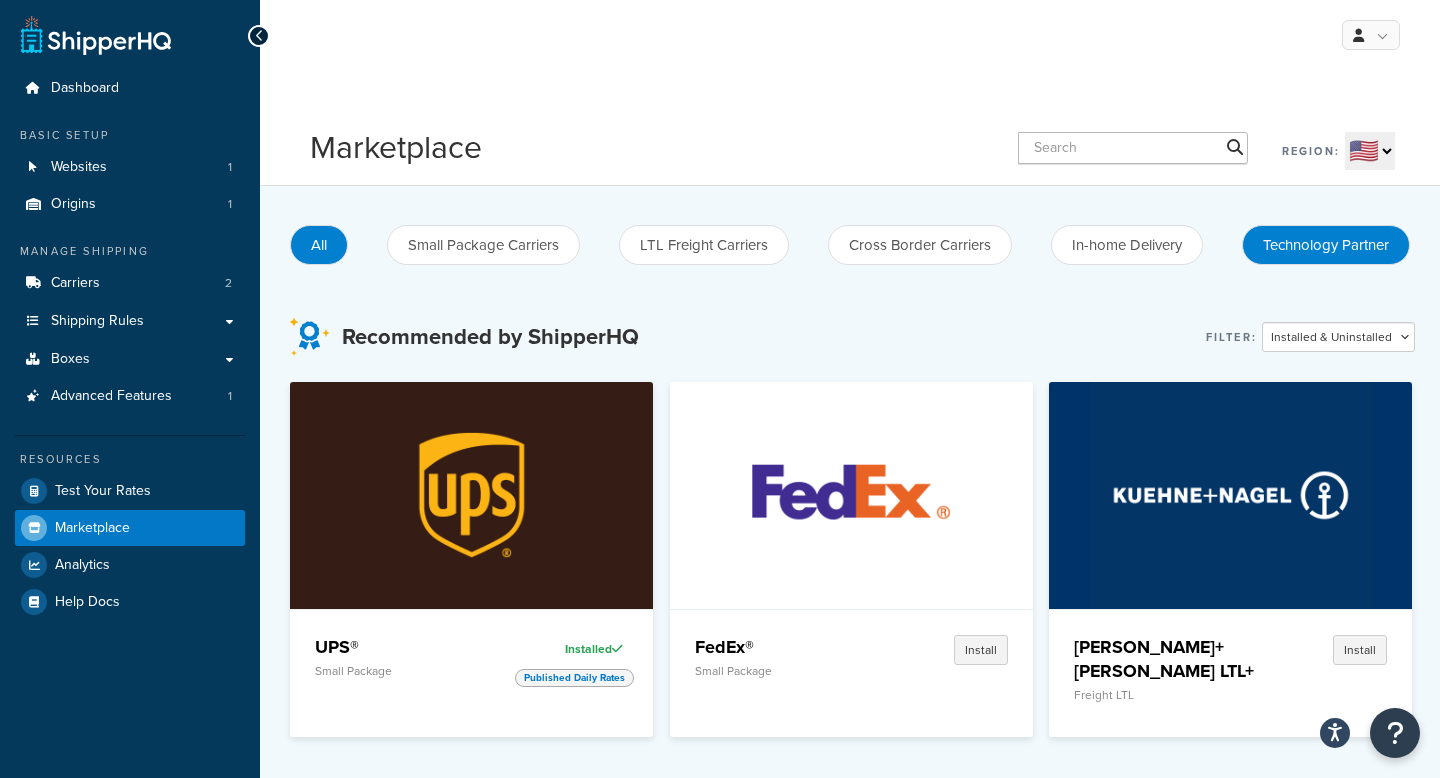 click on "Technology Partner" at bounding box center (1326, 245) 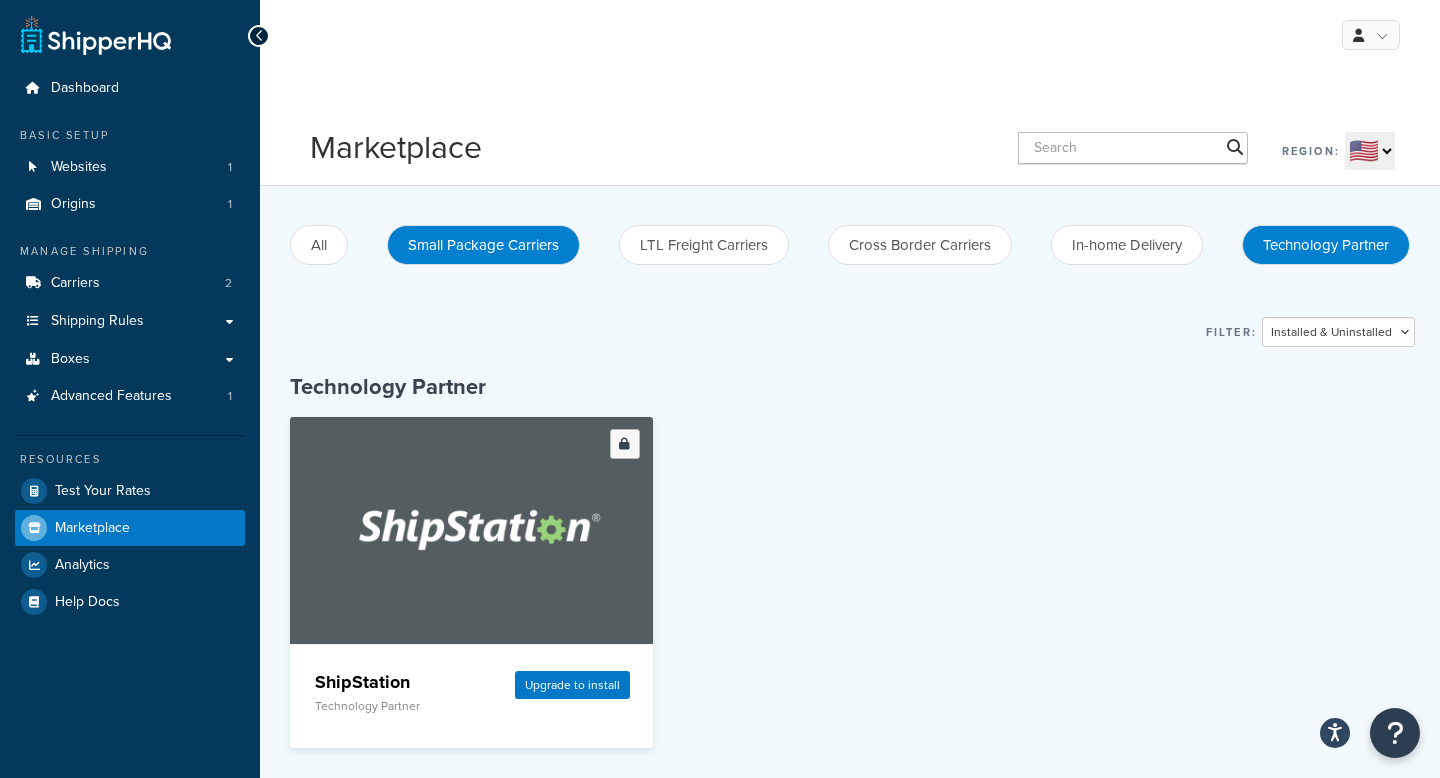 click on "Small Package Carriers" at bounding box center (483, 245) 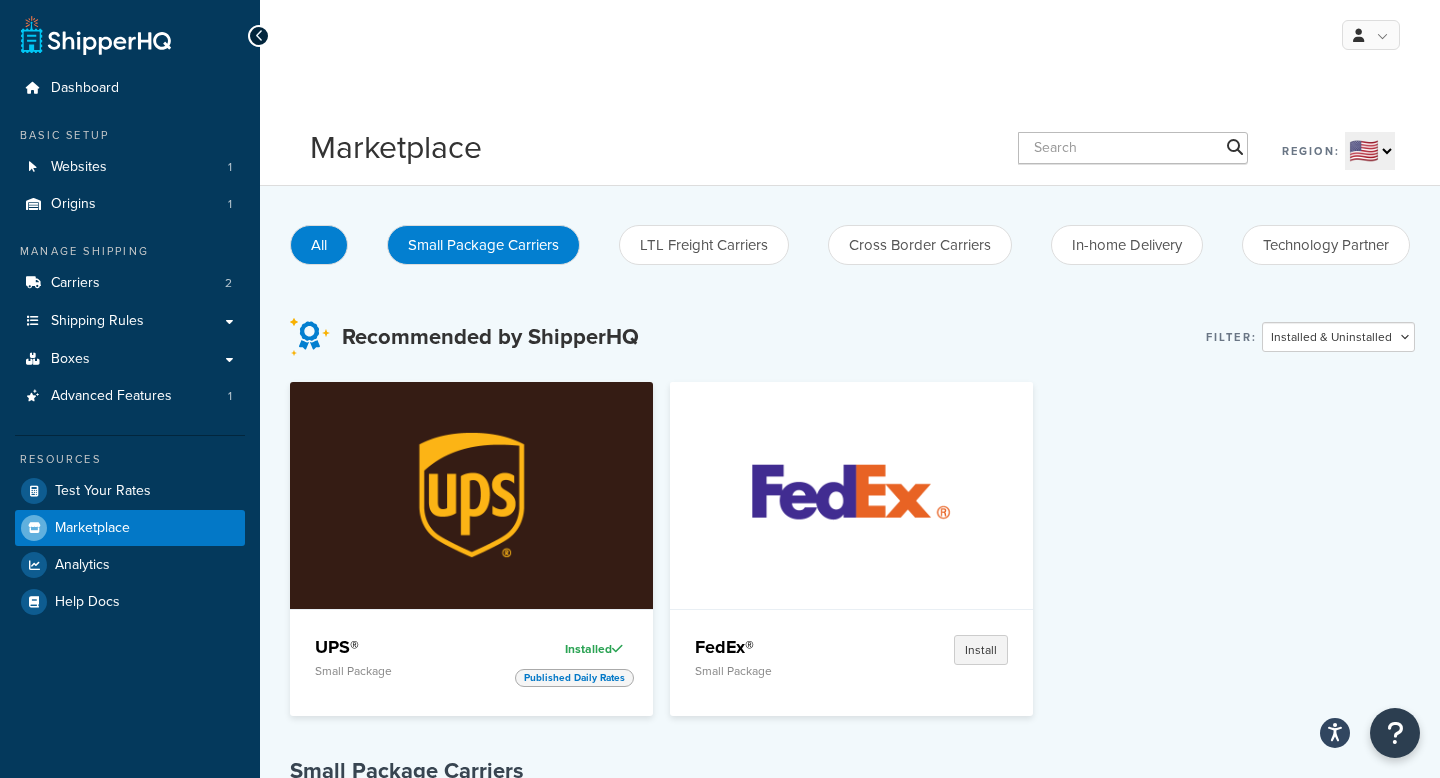 click on "All" at bounding box center [319, 245] 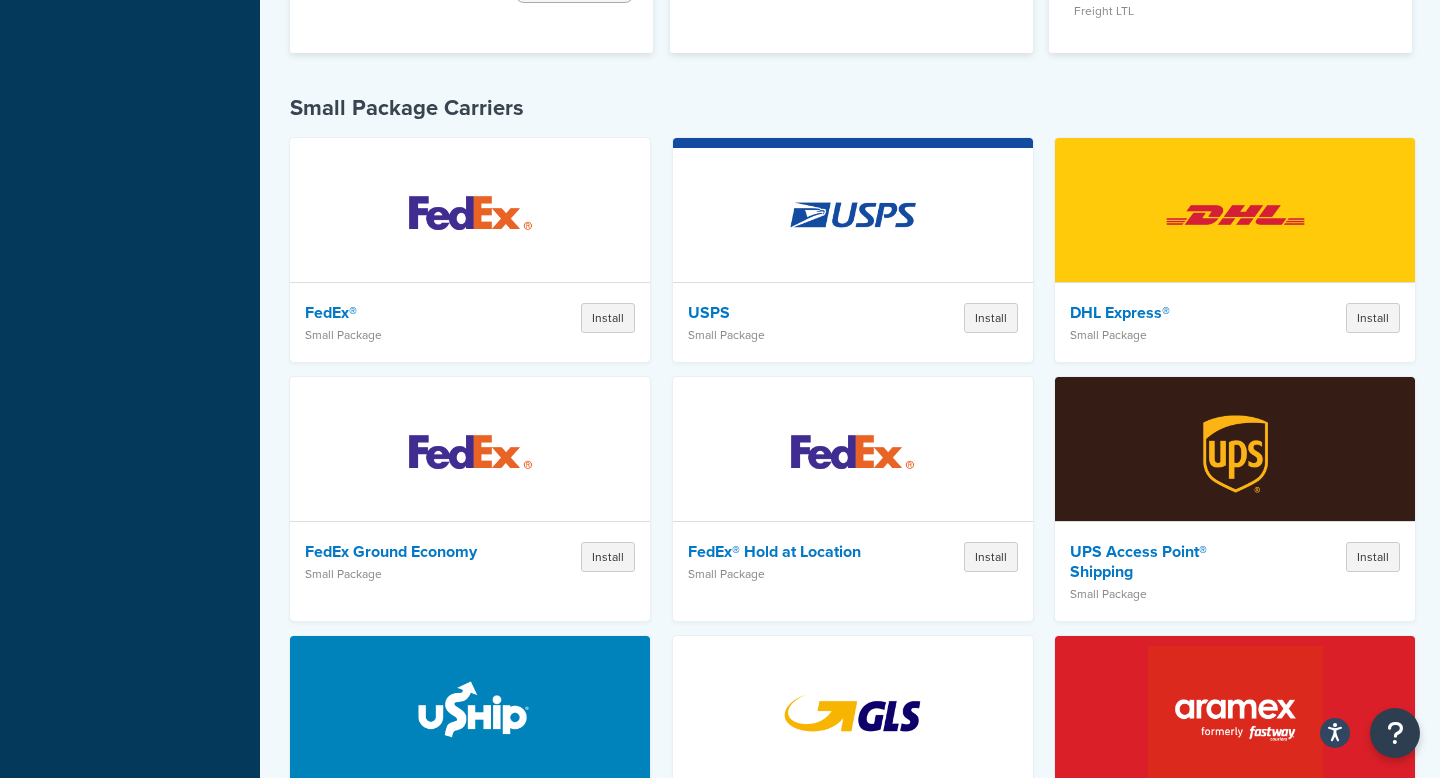 scroll, scrollTop: 0, scrollLeft: 0, axis: both 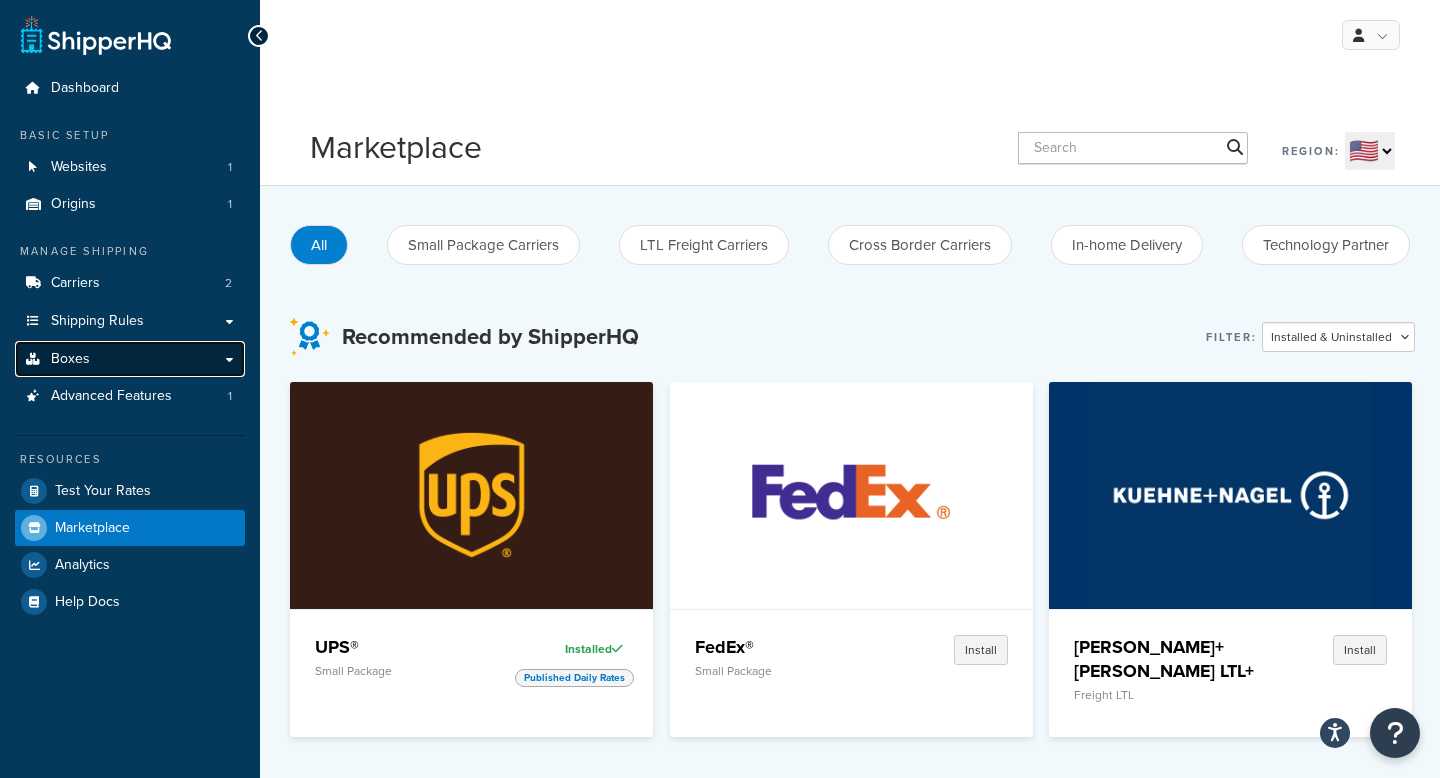 click on "Boxes" at bounding box center [130, 359] 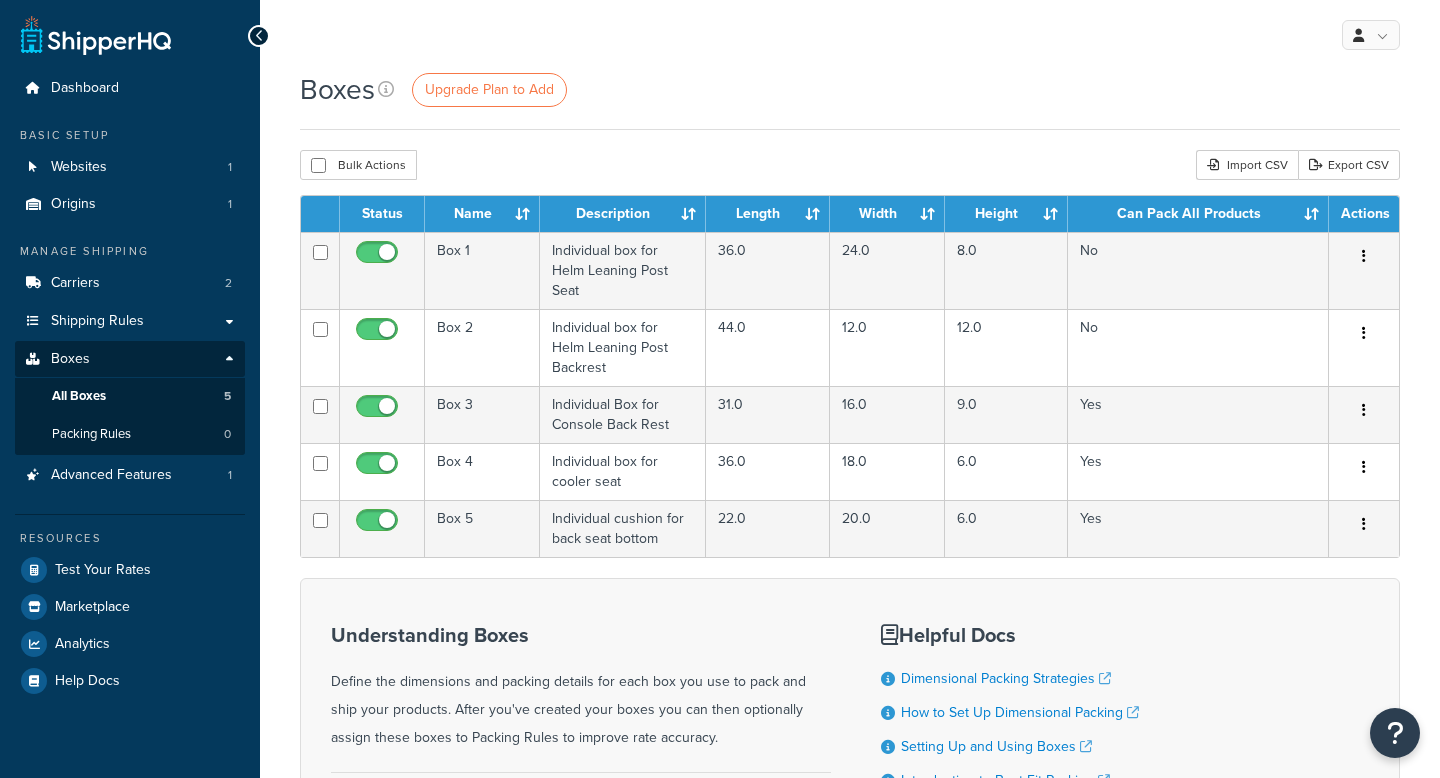 scroll, scrollTop: 0, scrollLeft: 0, axis: both 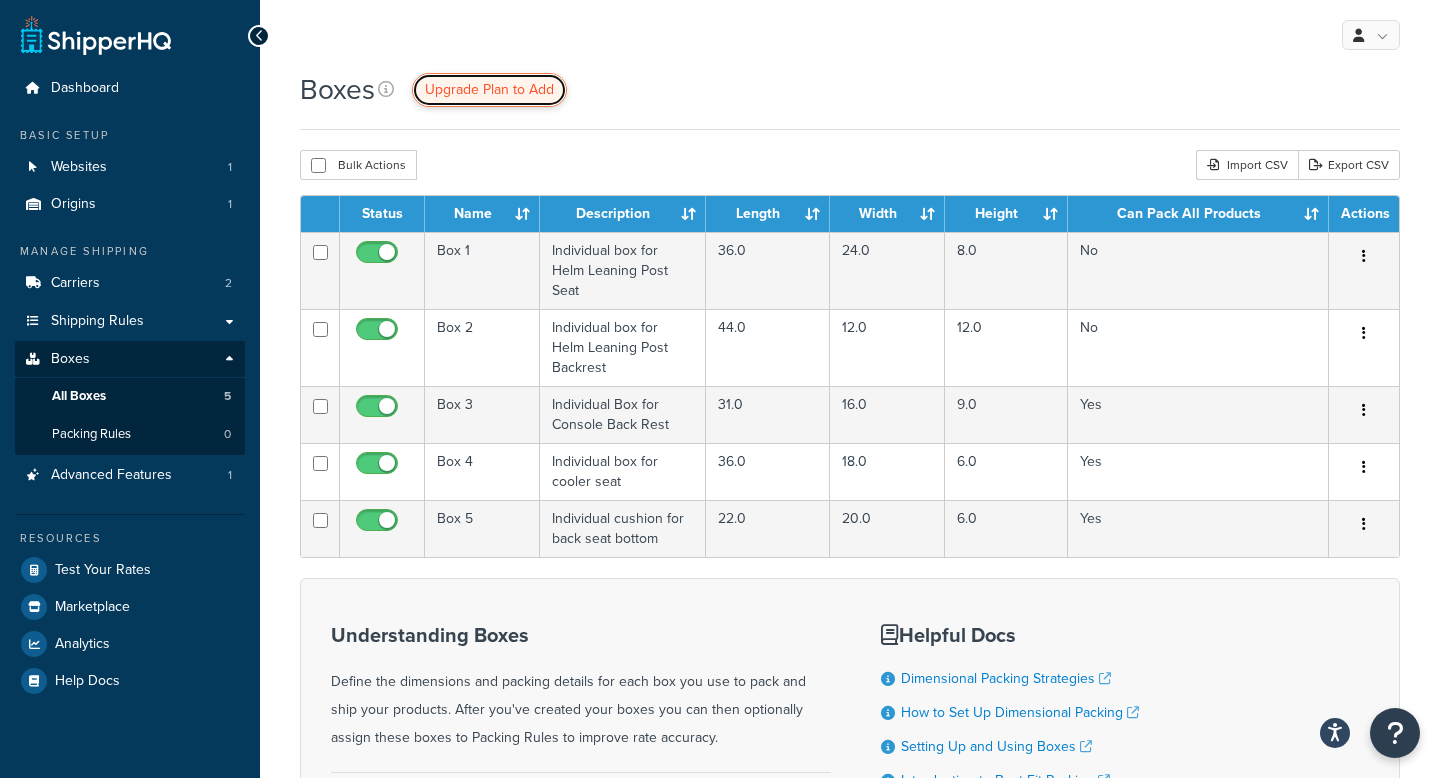 click on "Upgrade Plan to Add" at bounding box center (489, 89) 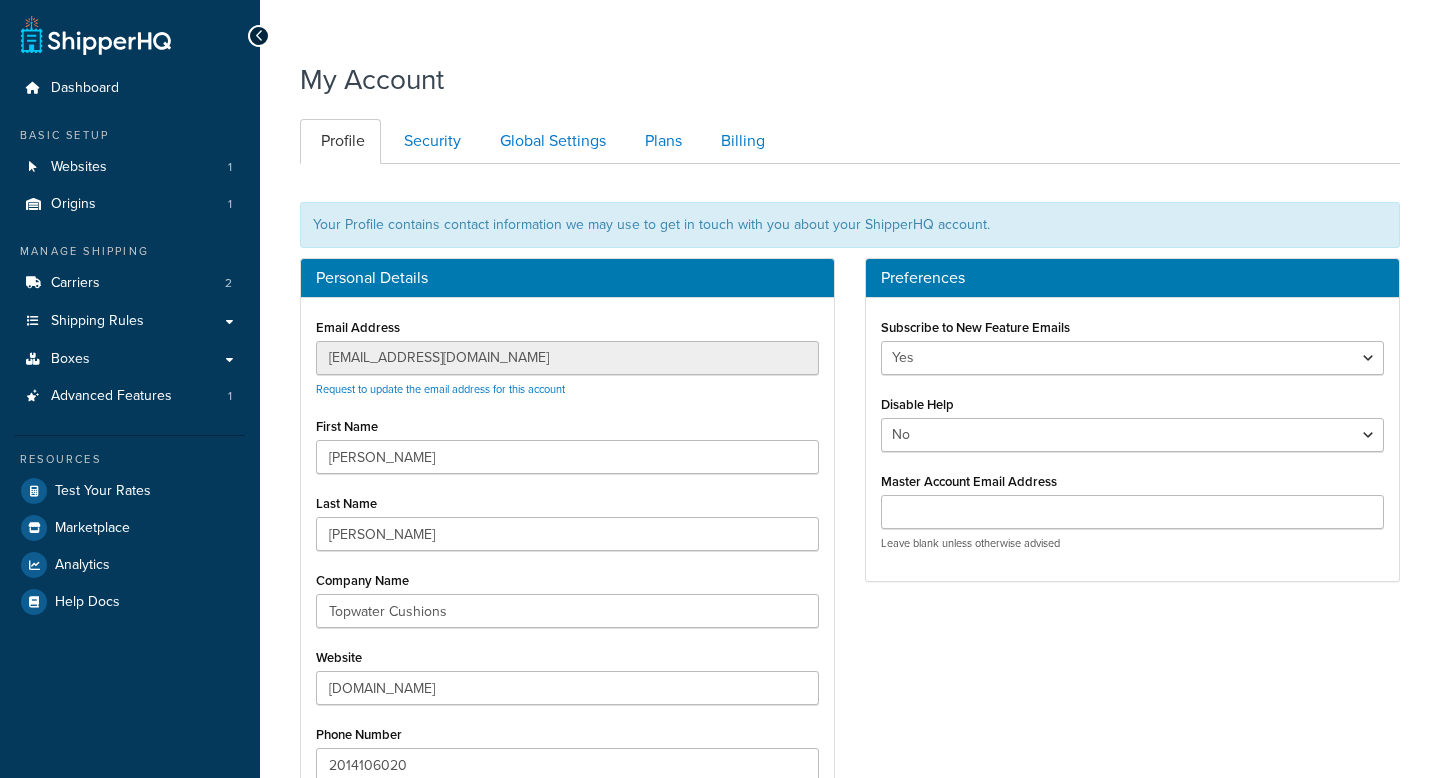 scroll, scrollTop: 0, scrollLeft: 0, axis: both 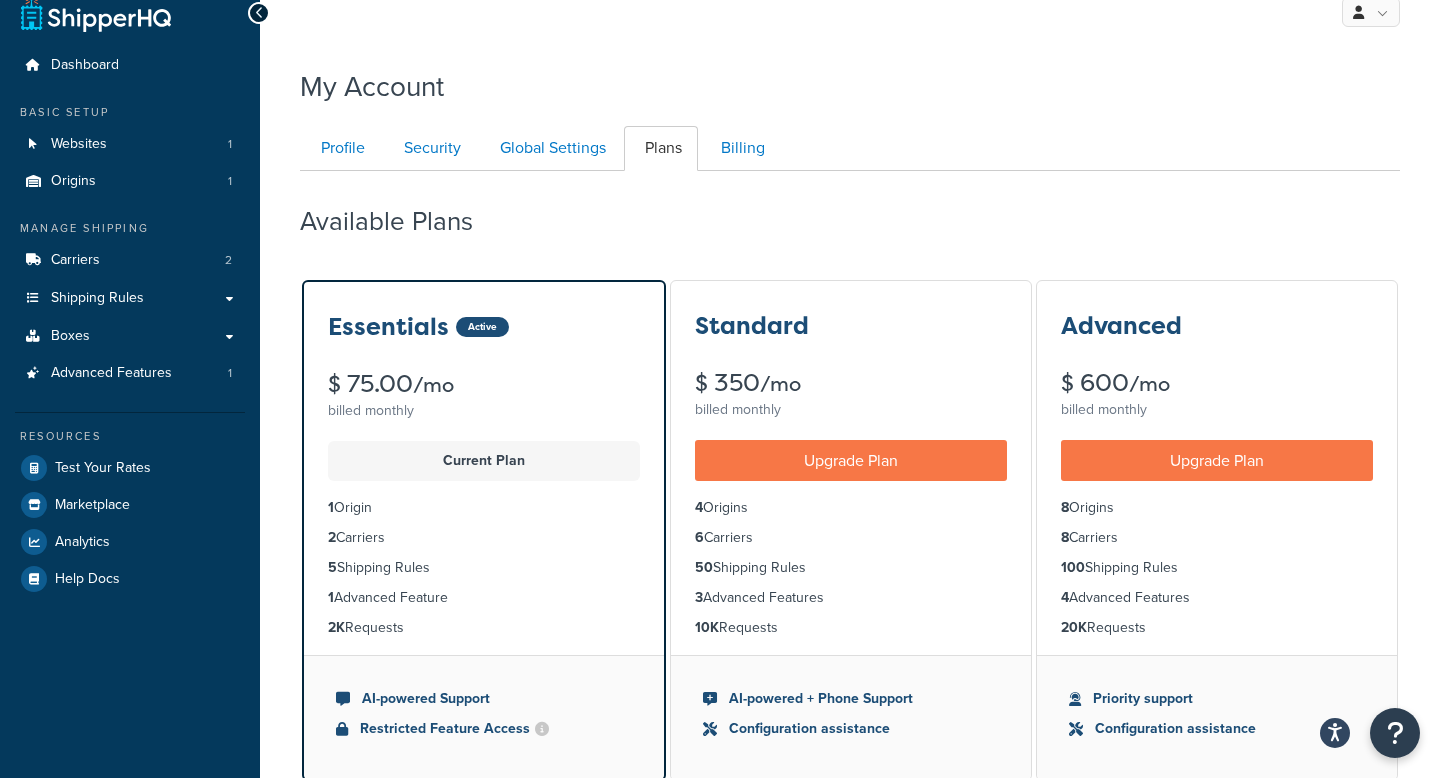 click on "Active" at bounding box center (482, 327) 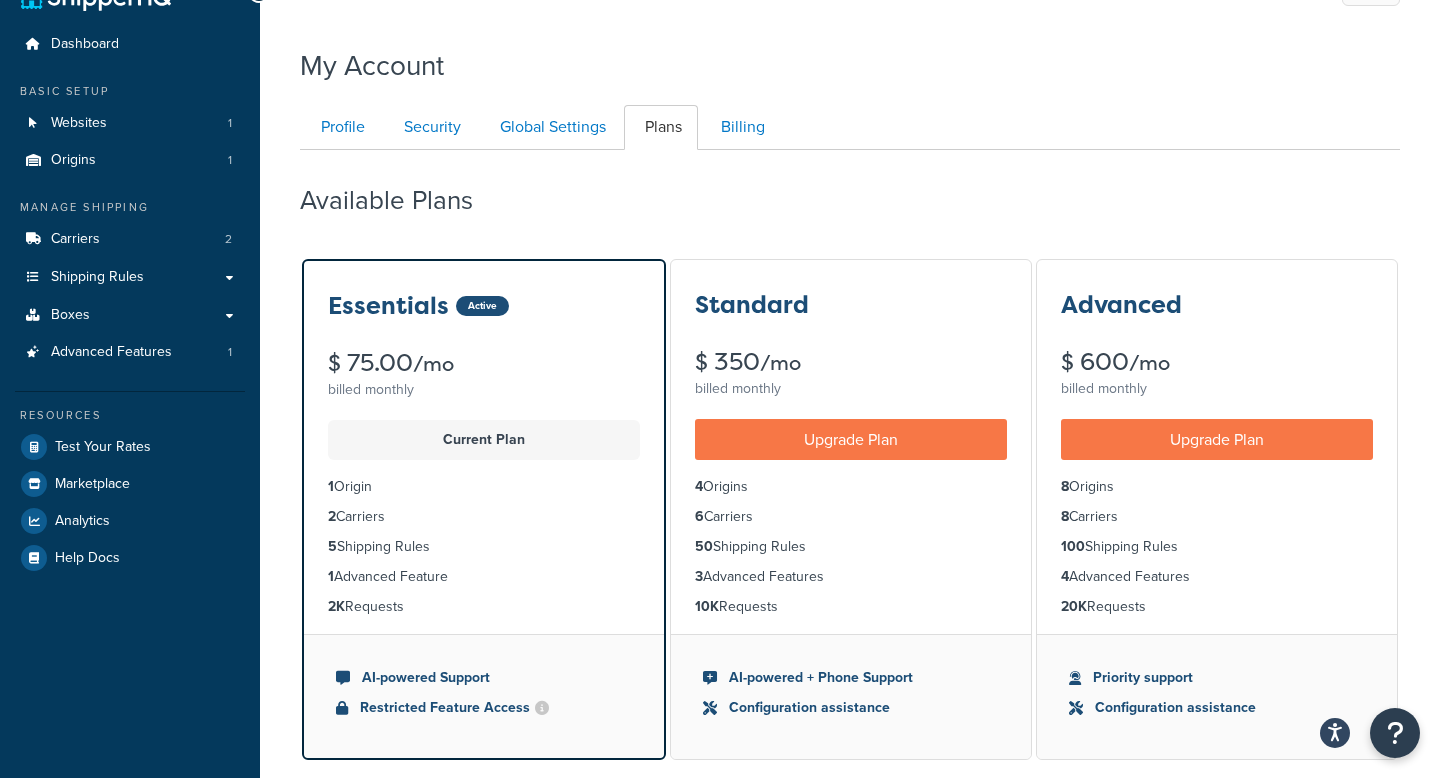 scroll, scrollTop: 45, scrollLeft: 0, axis: vertical 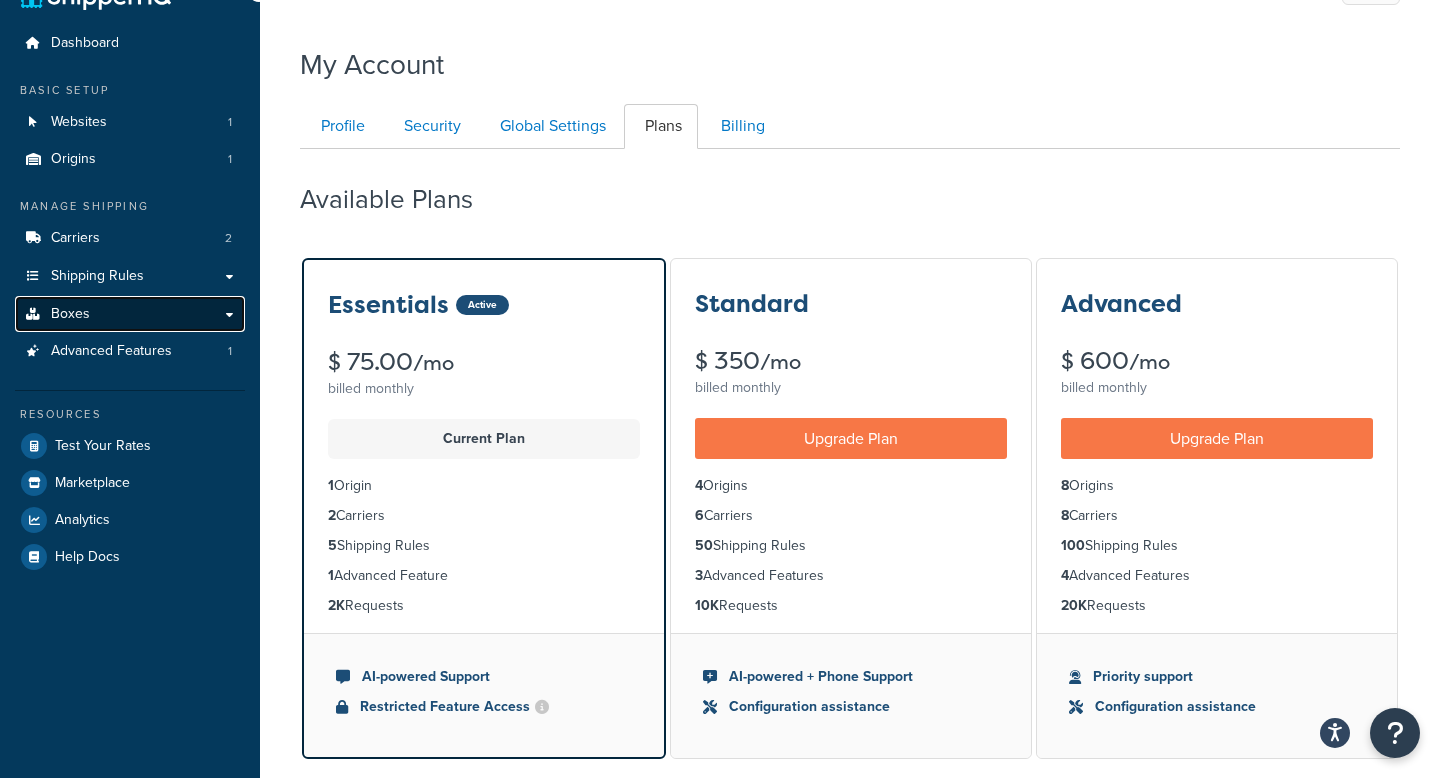 click on "Boxes" at bounding box center [130, 314] 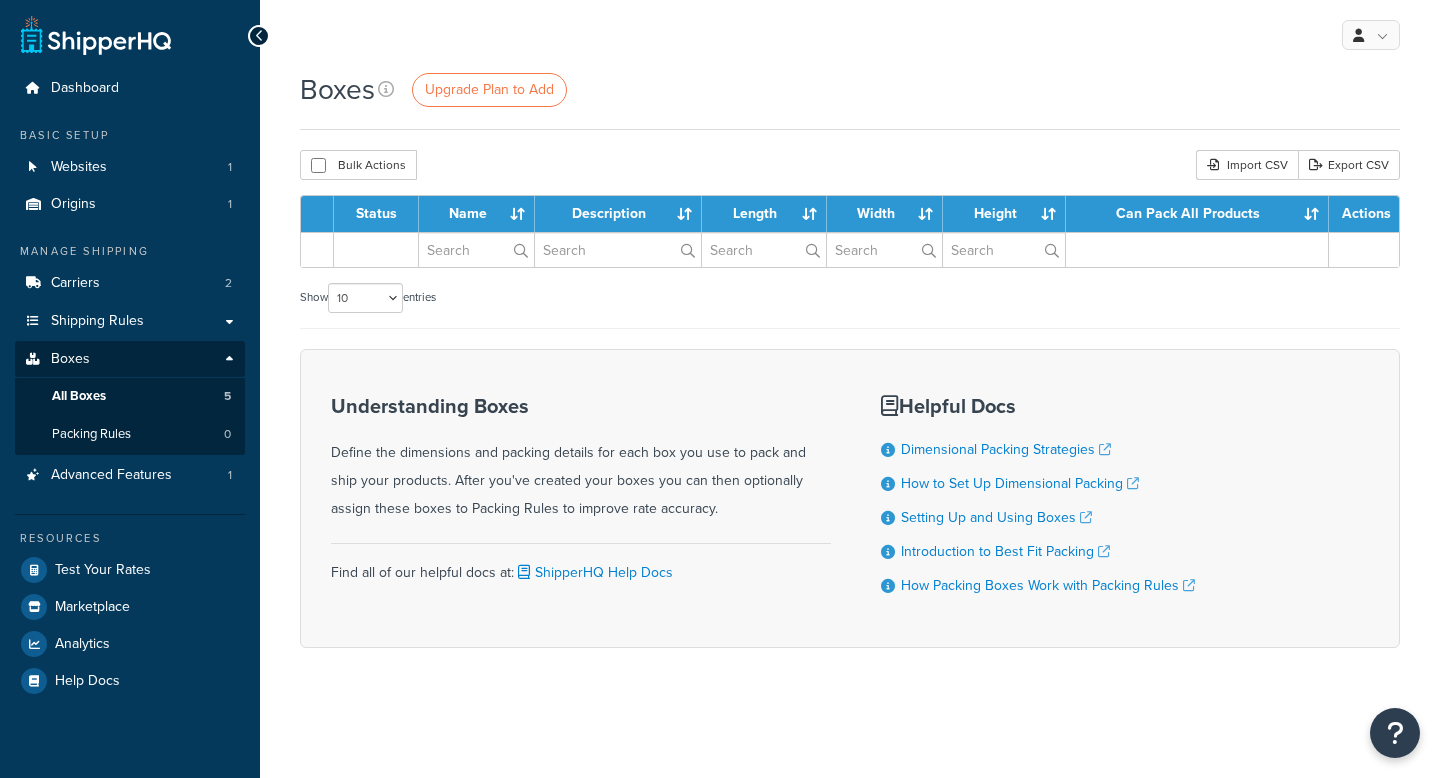 scroll, scrollTop: 0, scrollLeft: 0, axis: both 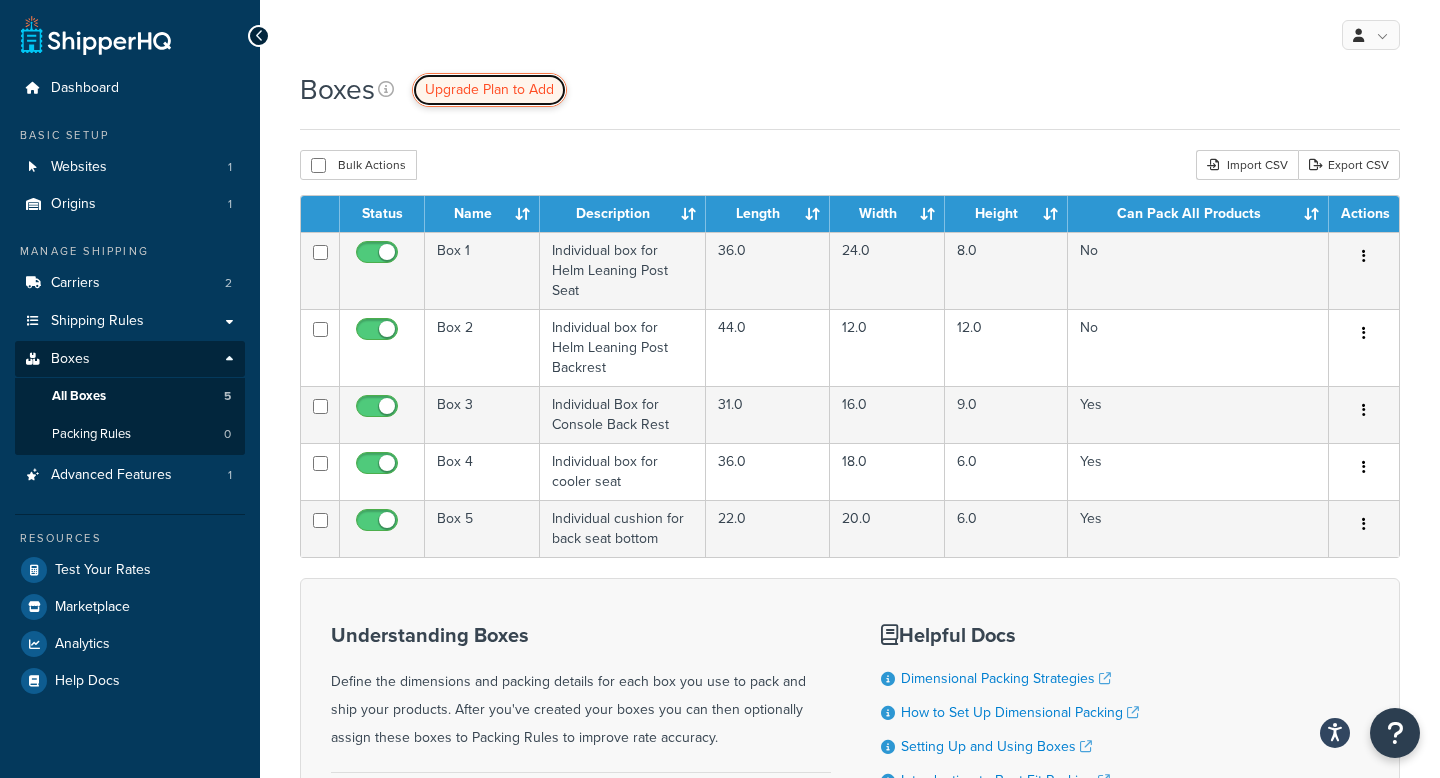 click on "Upgrade Plan to Add" at bounding box center [489, 89] 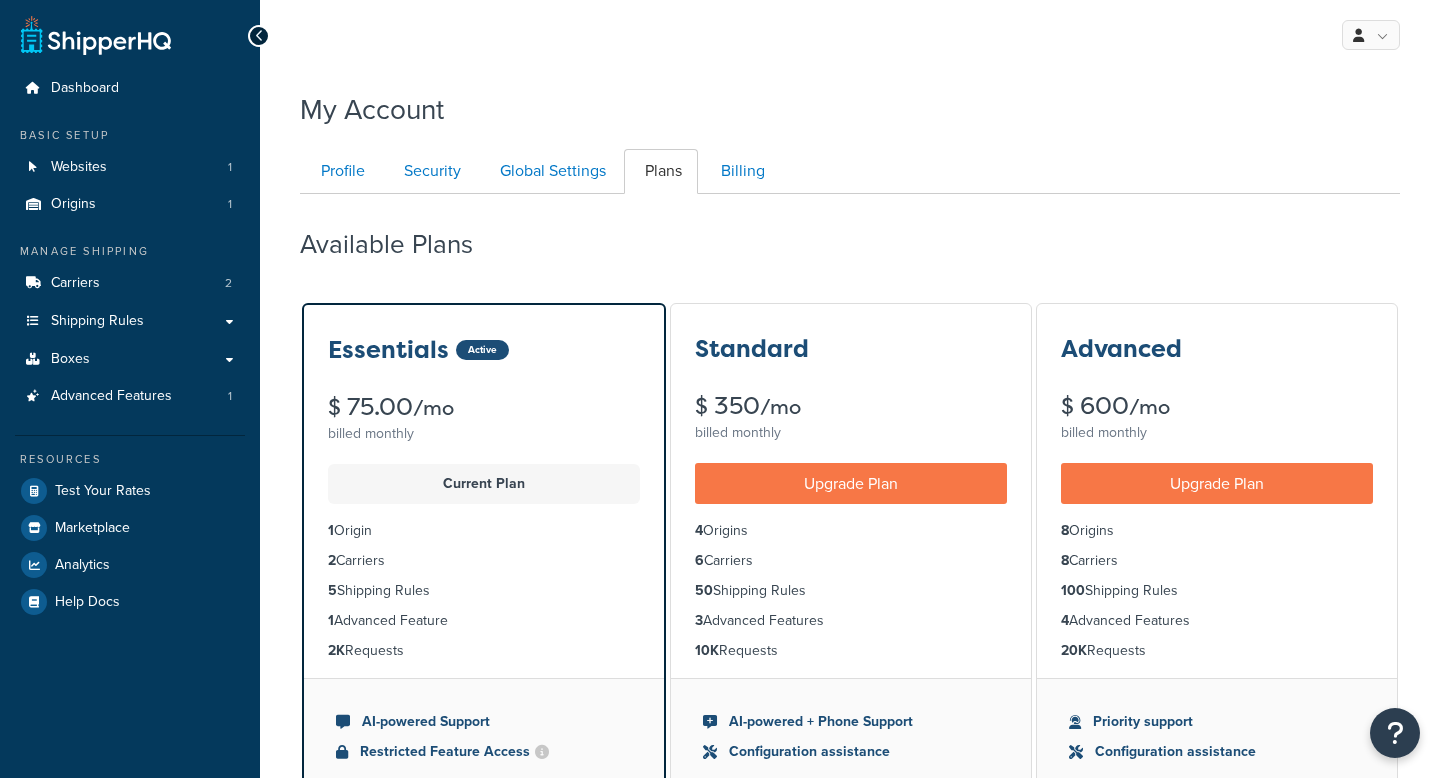 scroll, scrollTop: 0, scrollLeft: 0, axis: both 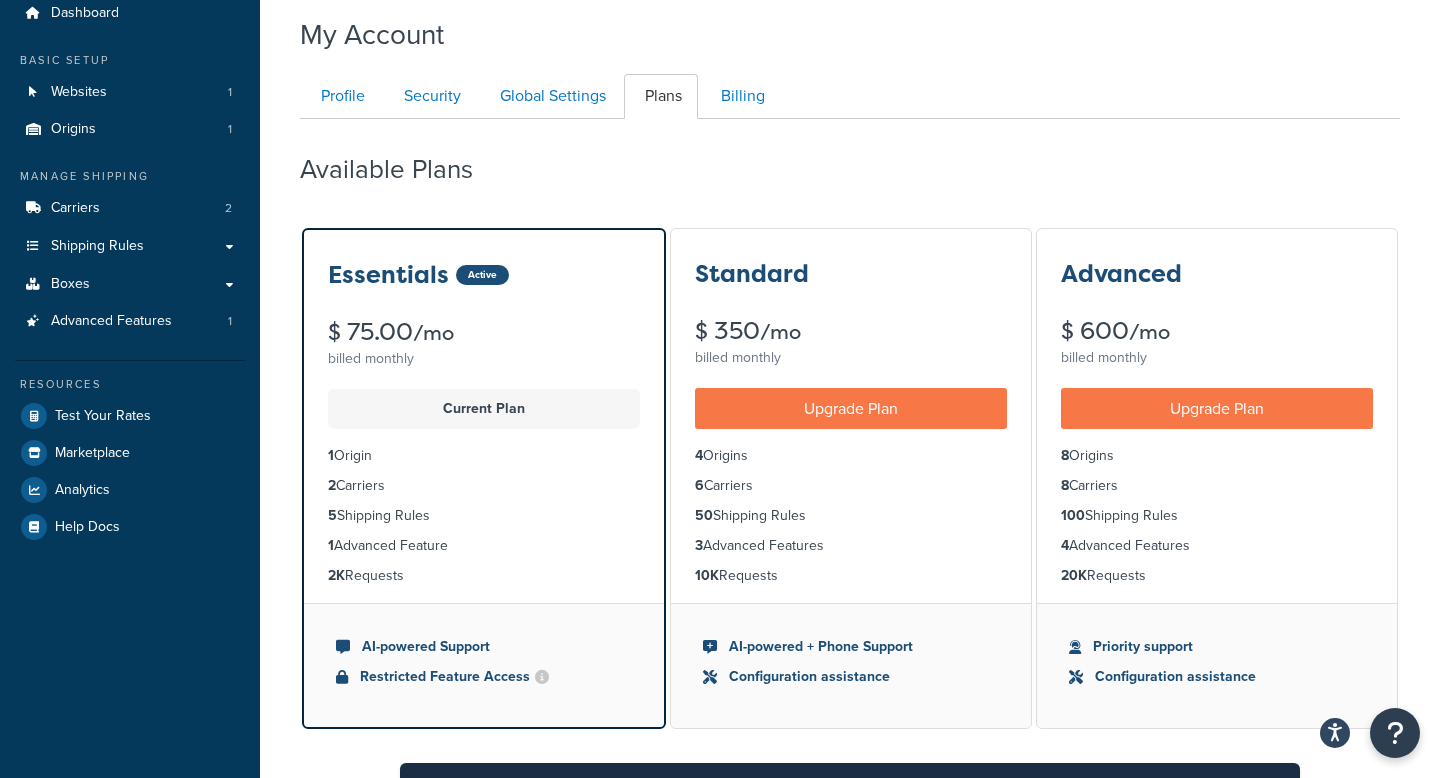 click on "Standard
$
350
/mo
billed monthly" at bounding box center [851, 300] 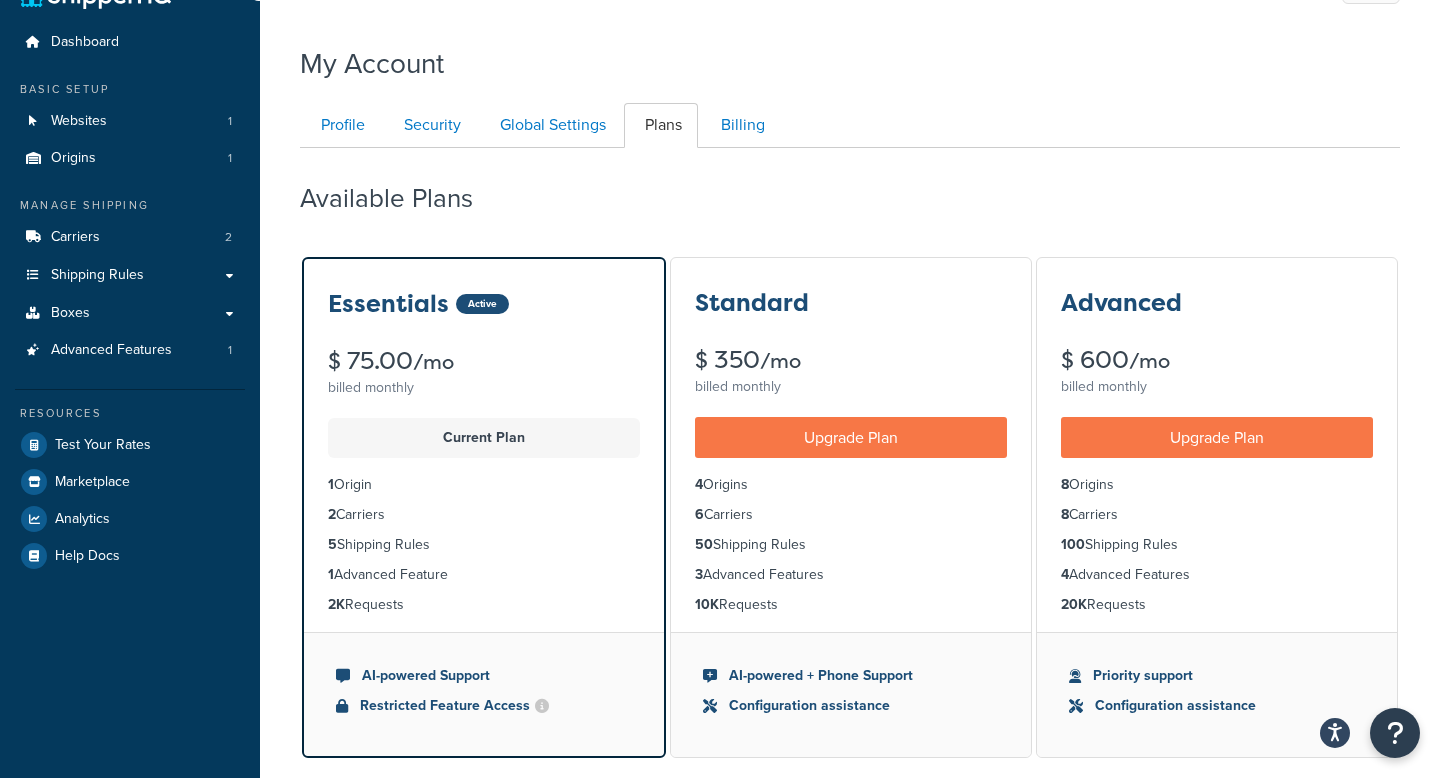 scroll, scrollTop: 41, scrollLeft: 0, axis: vertical 